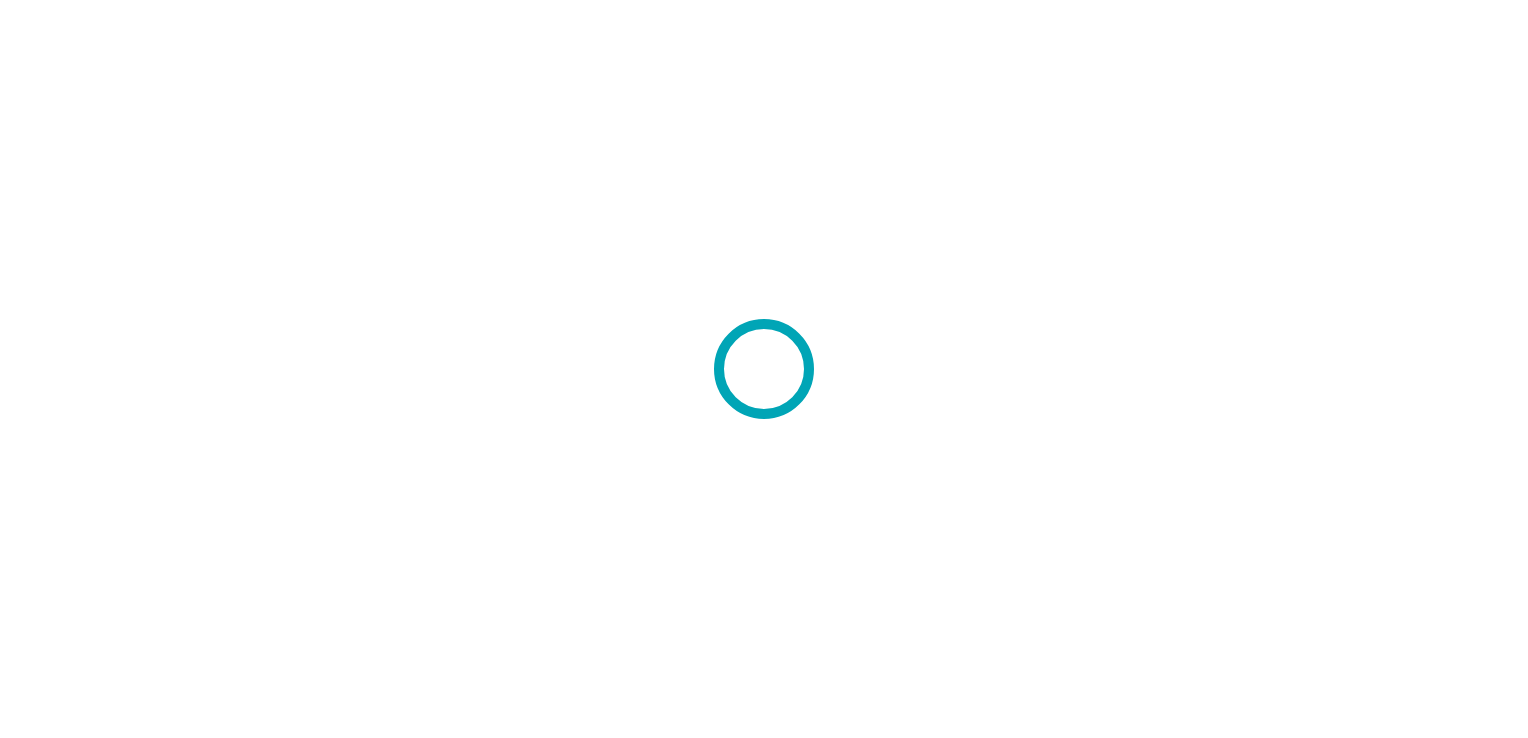 scroll, scrollTop: 0, scrollLeft: 0, axis: both 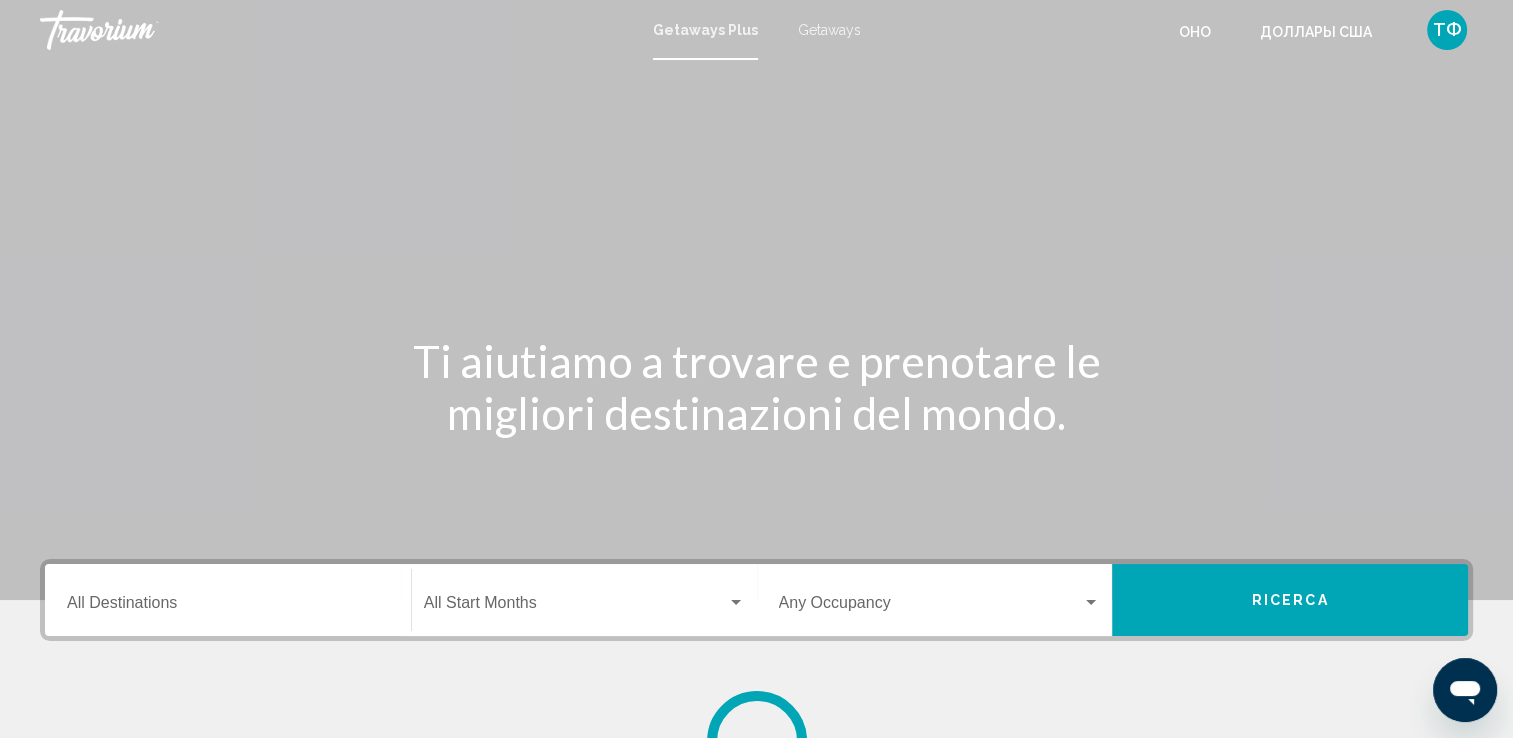 click at bounding box center [756, 300] 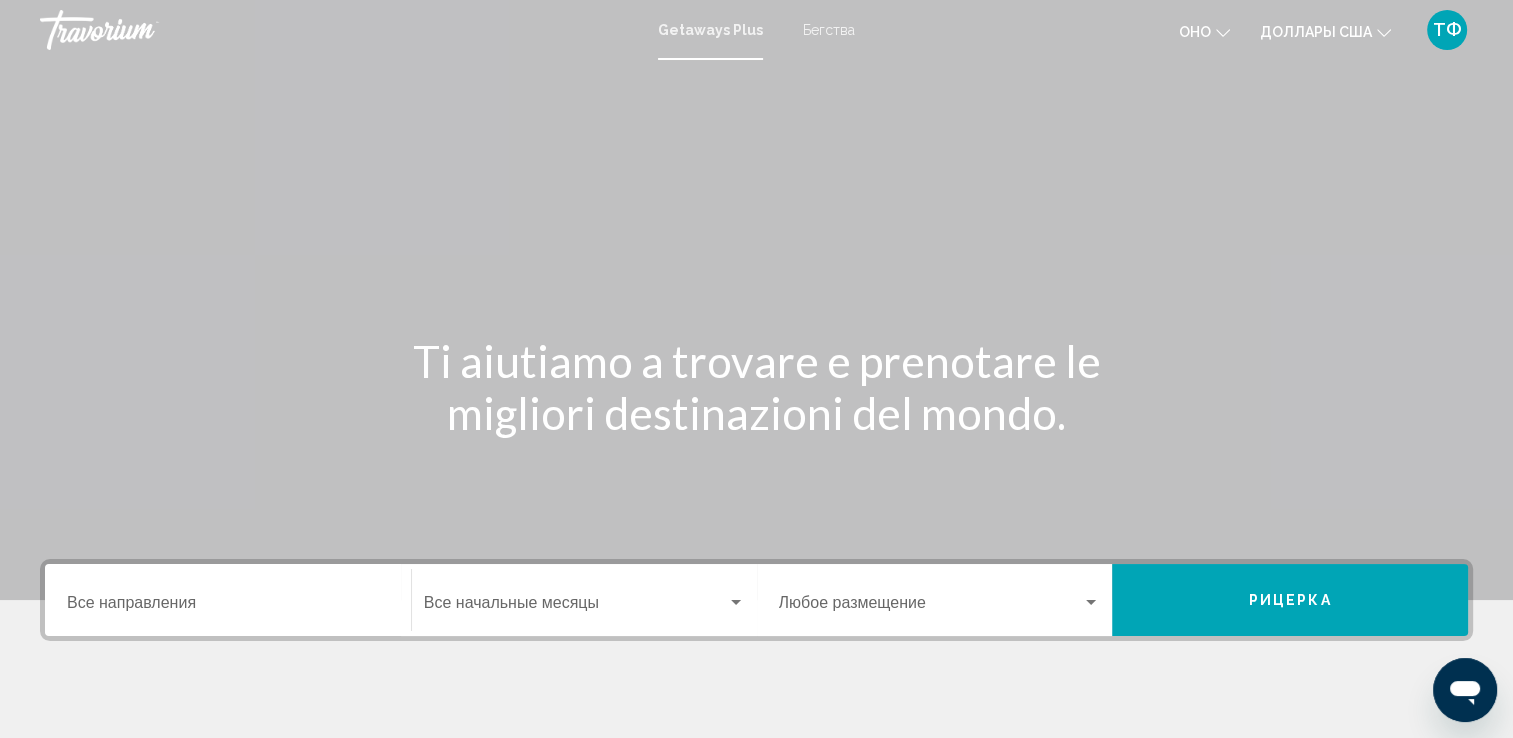 click on "Destination Все направления" at bounding box center [228, 607] 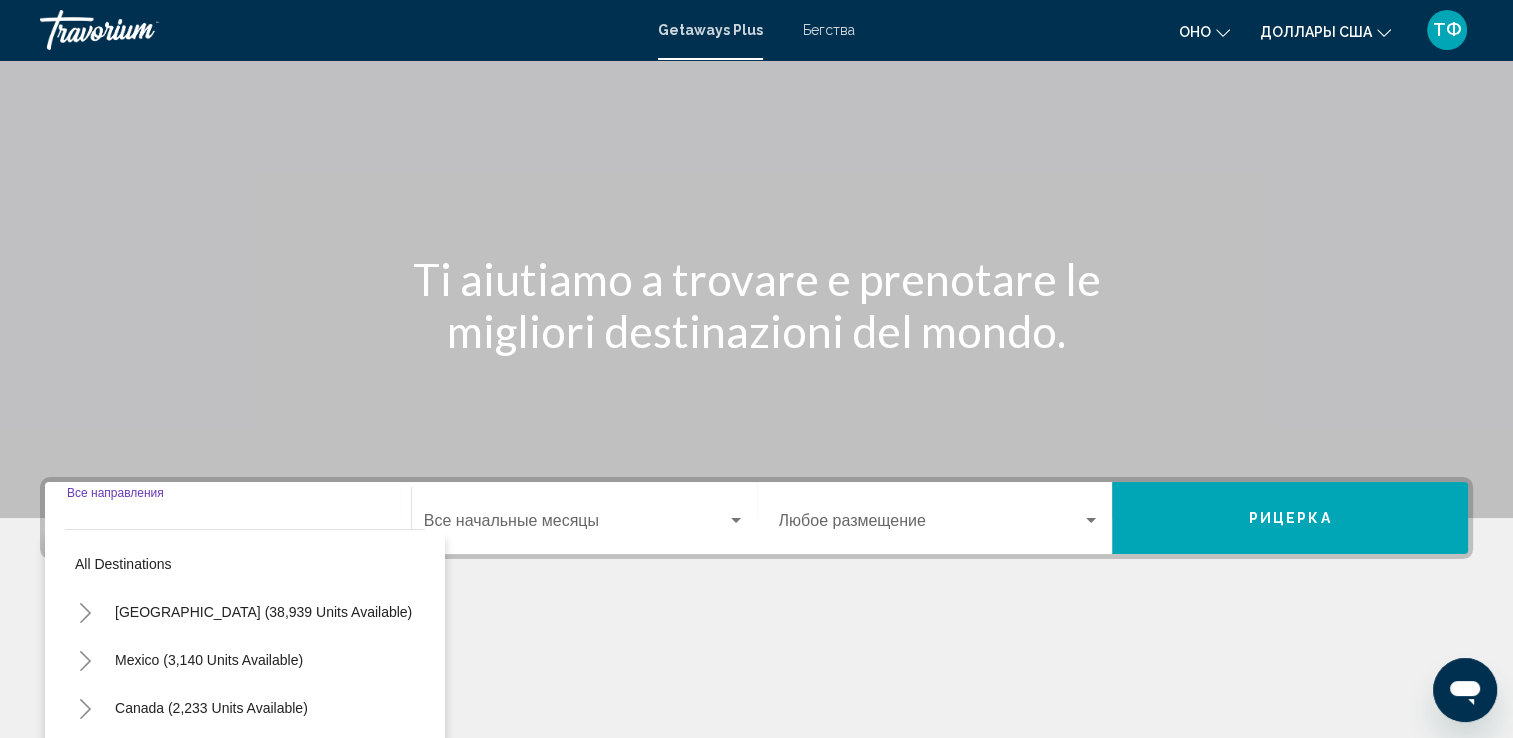 scroll, scrollTop: 347, scrollLeft: 0, axis: vertical 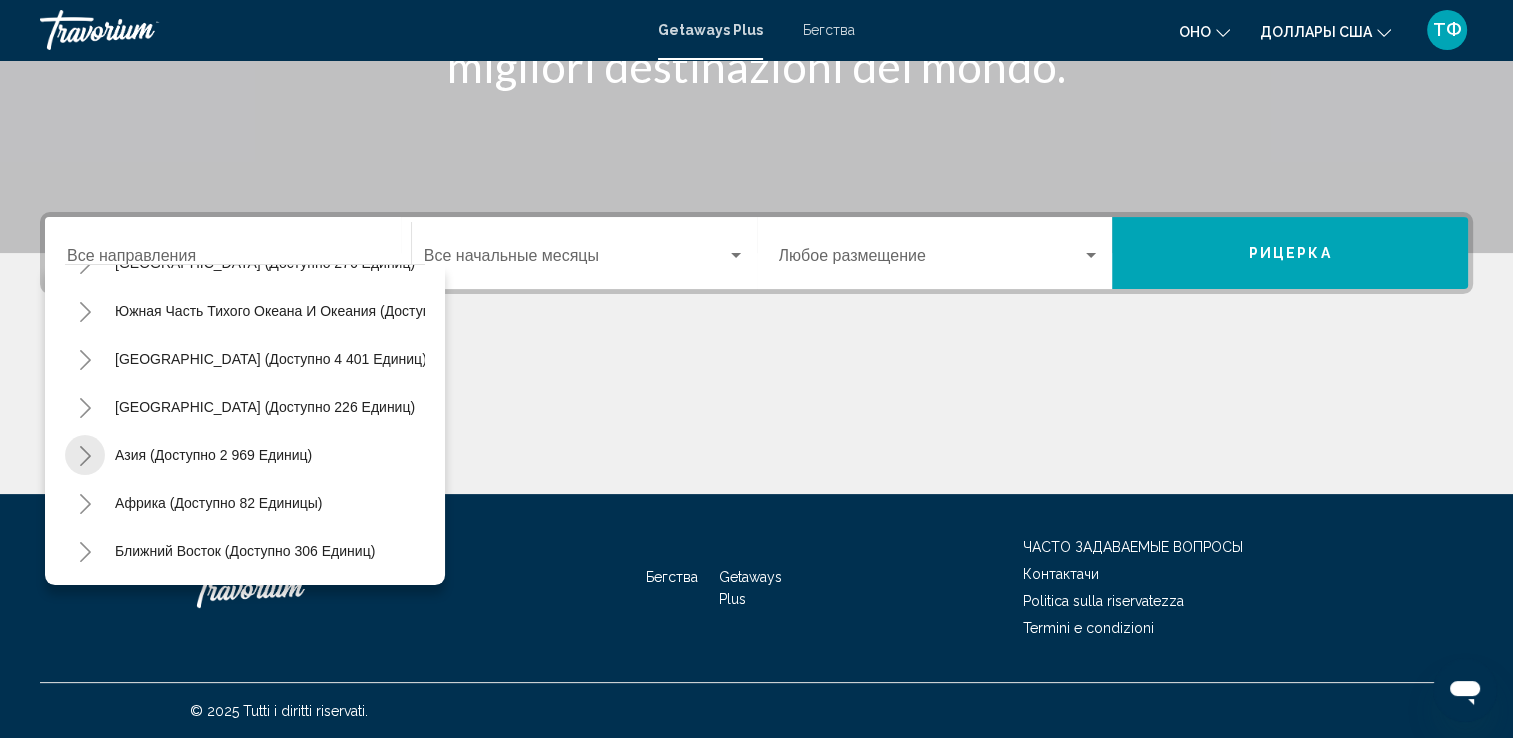click 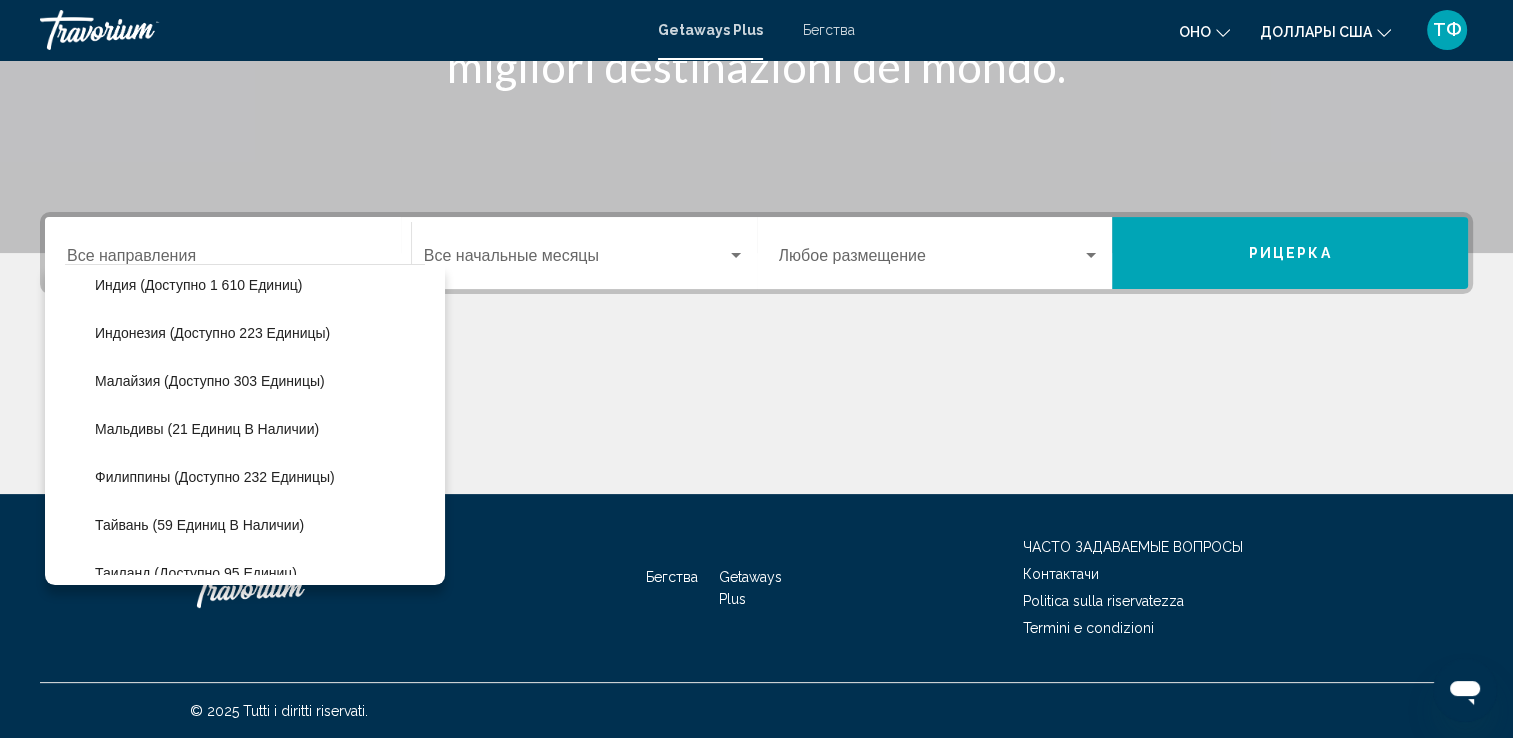 scroll, scrollTop: 819, scrollLeft: 0, axis: vertical 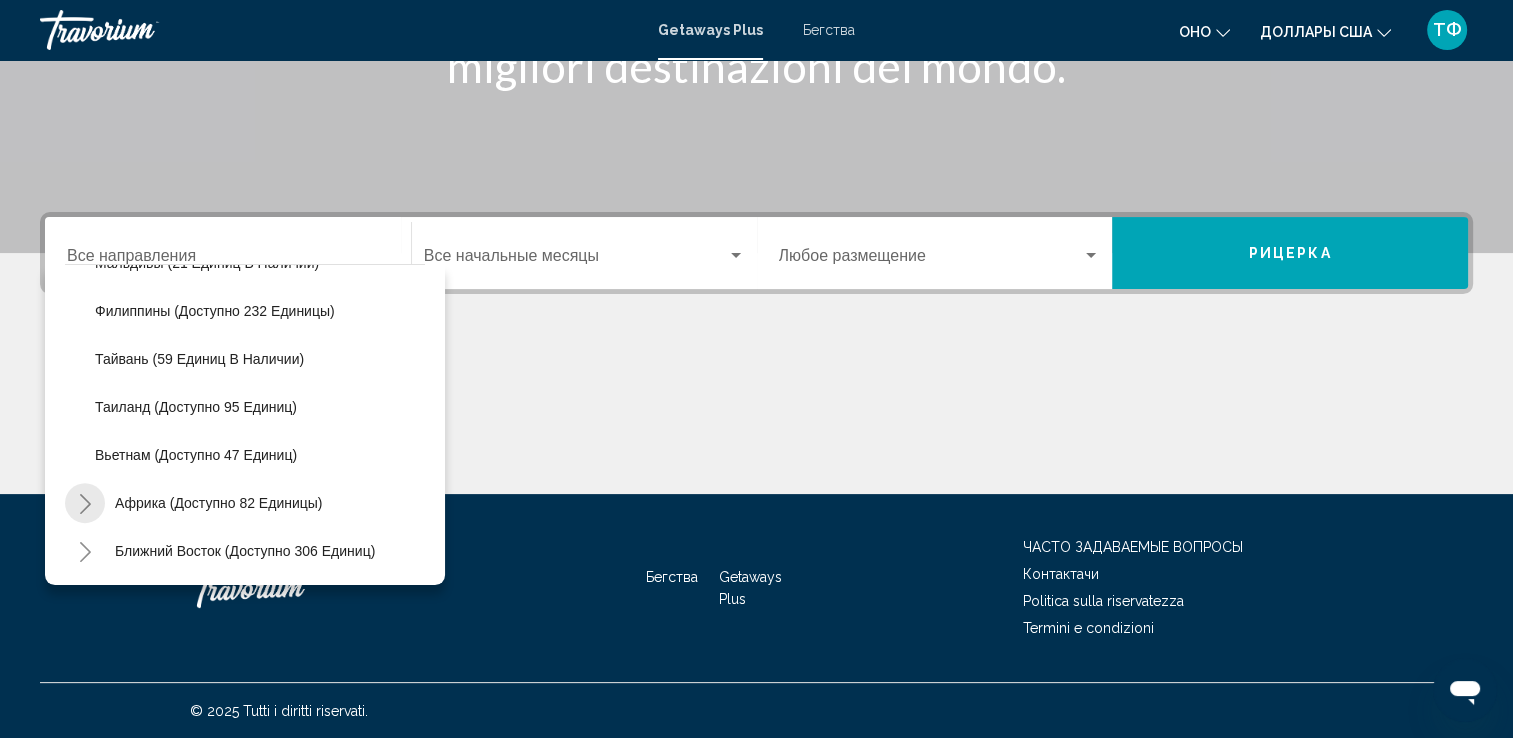 click 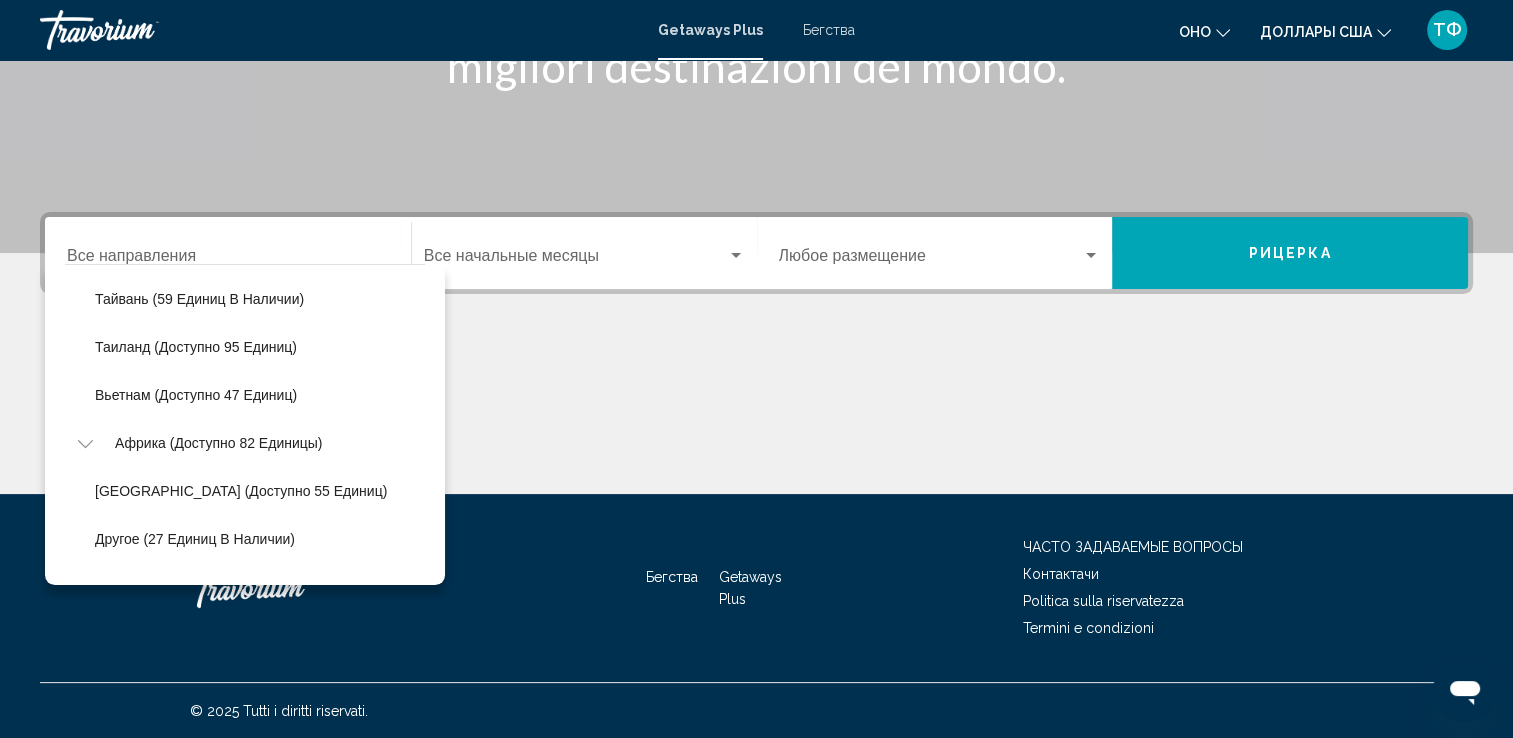 scroll, scrollTop: 915, scrollLeft: 0, axis: vertical 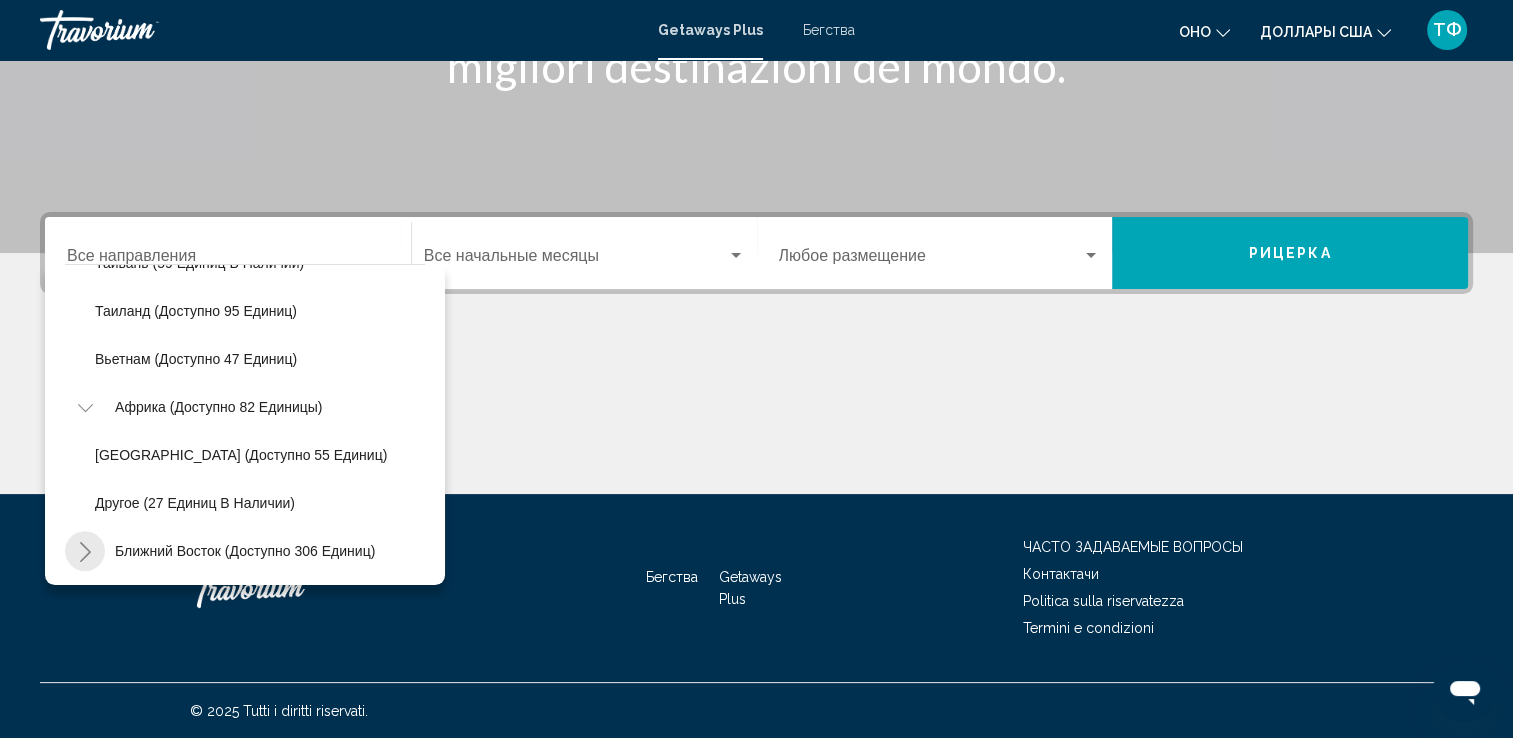 click 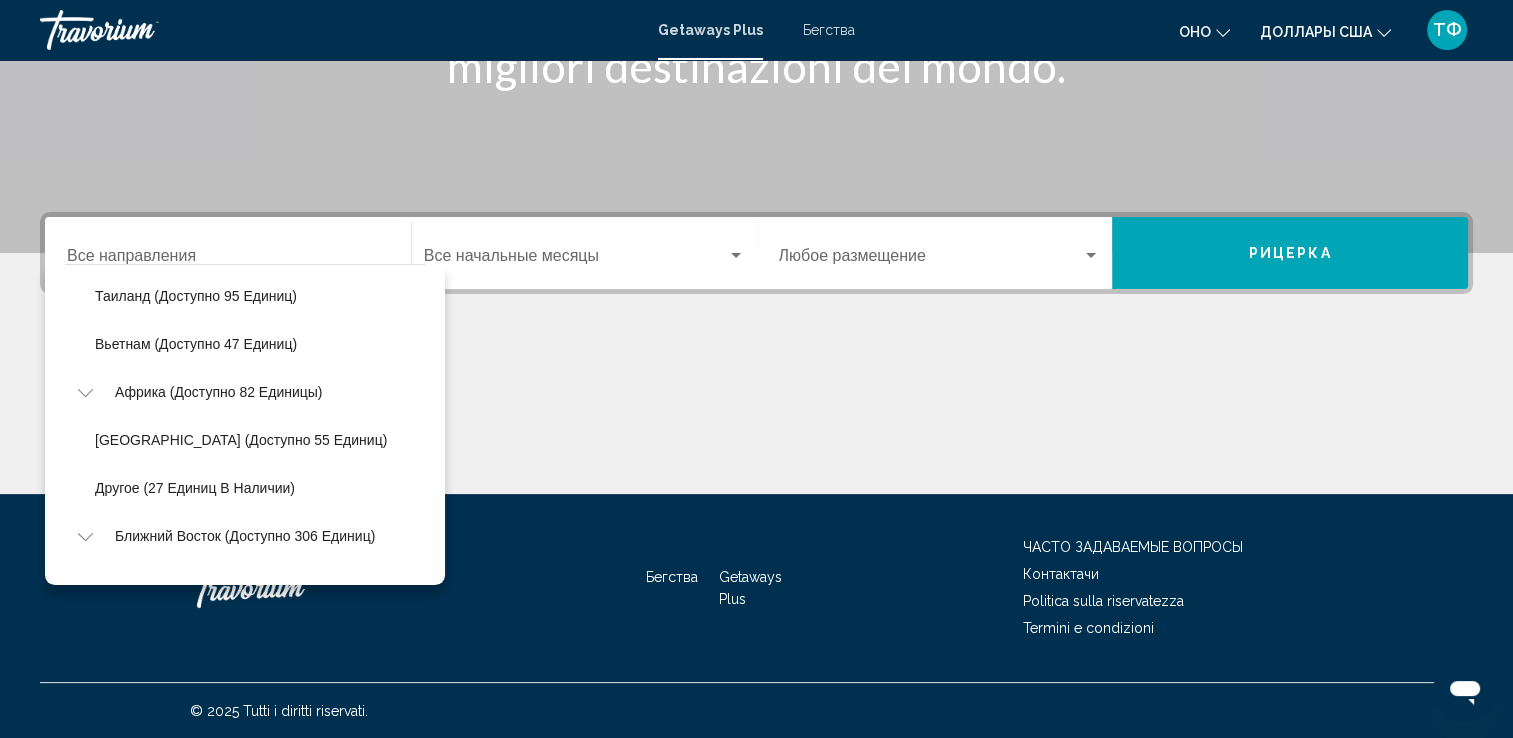 scroll, scrollTop: 1059, scrollLeft: 0, axis: vertical 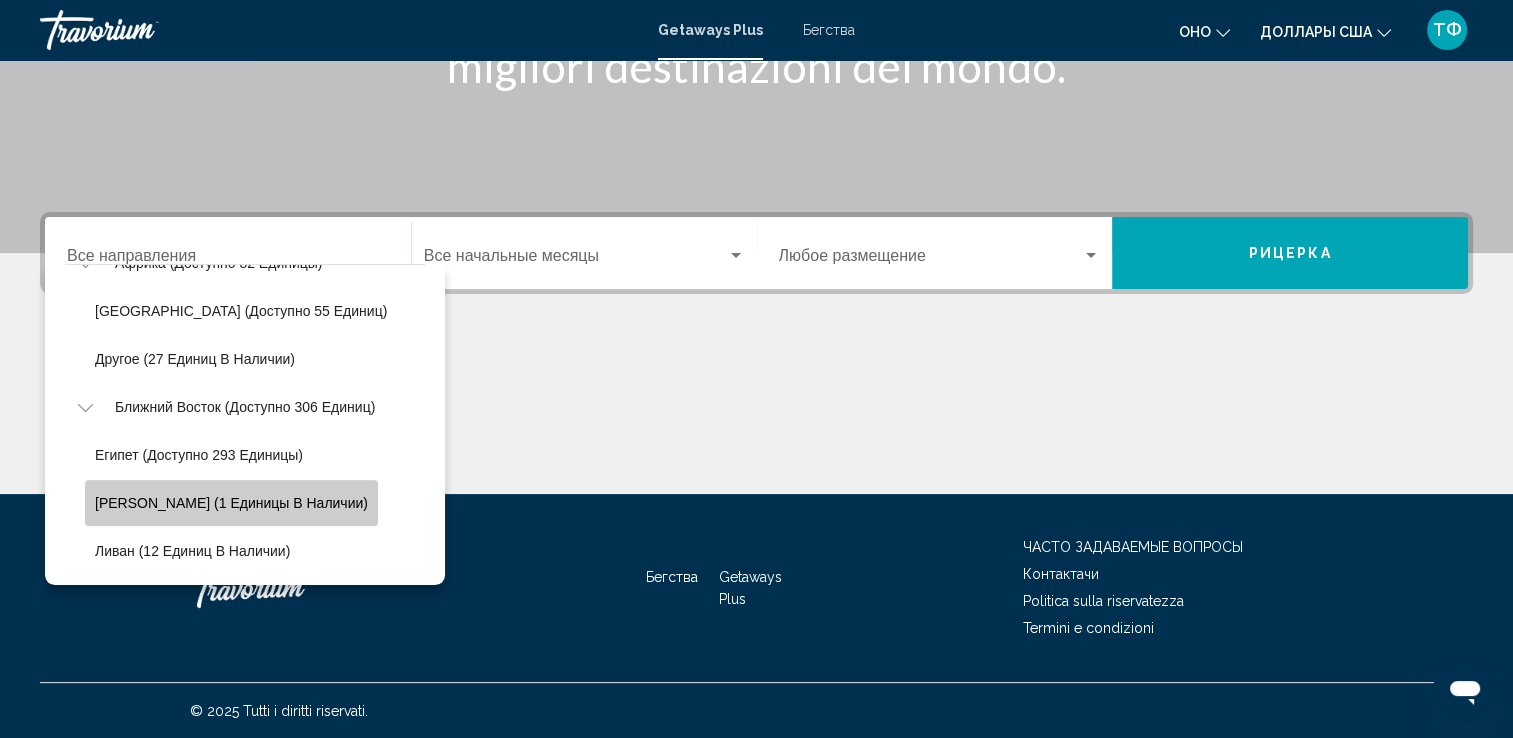 click on "[PERSON_NAME] (1 единицы в наличии)" 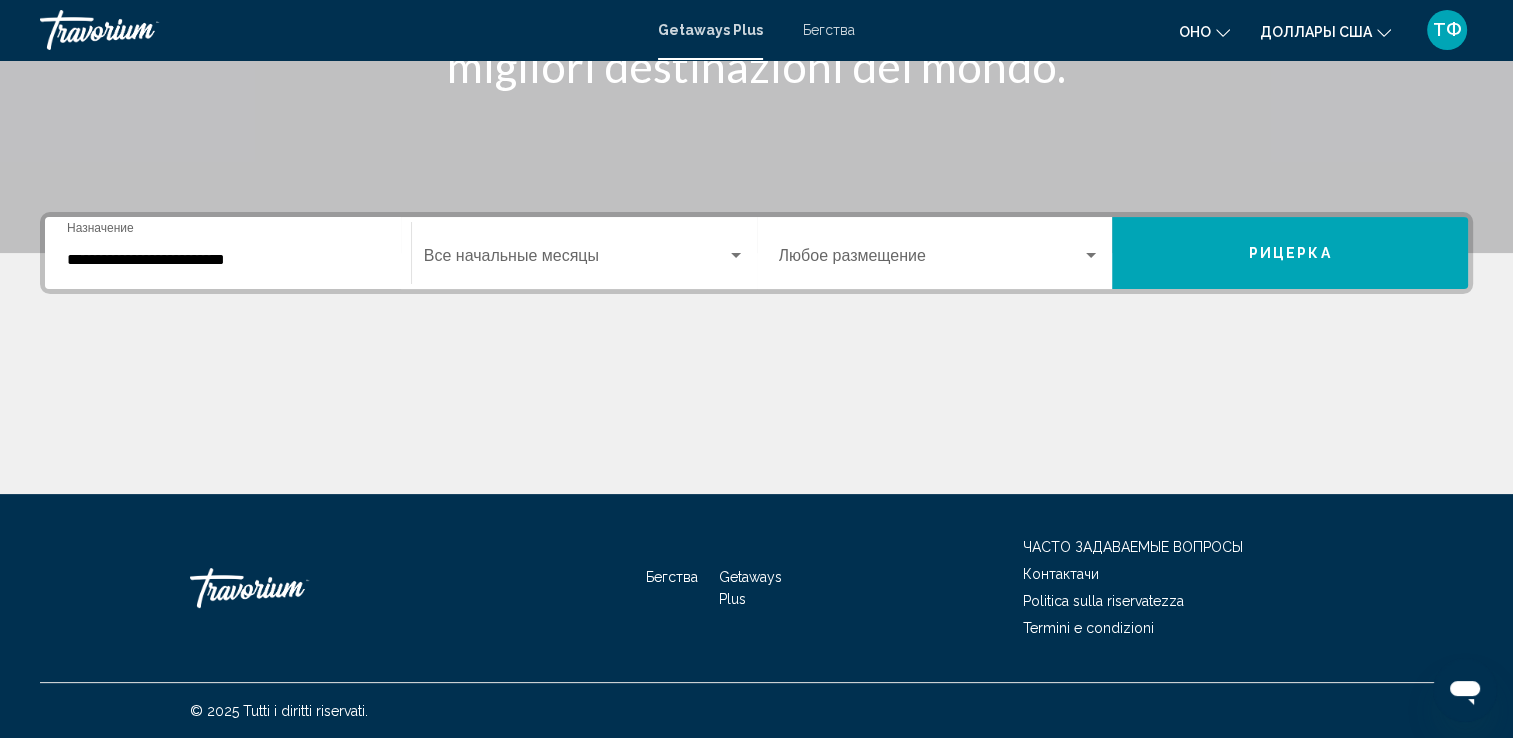 click on "Start Month Все начальные месяцы" 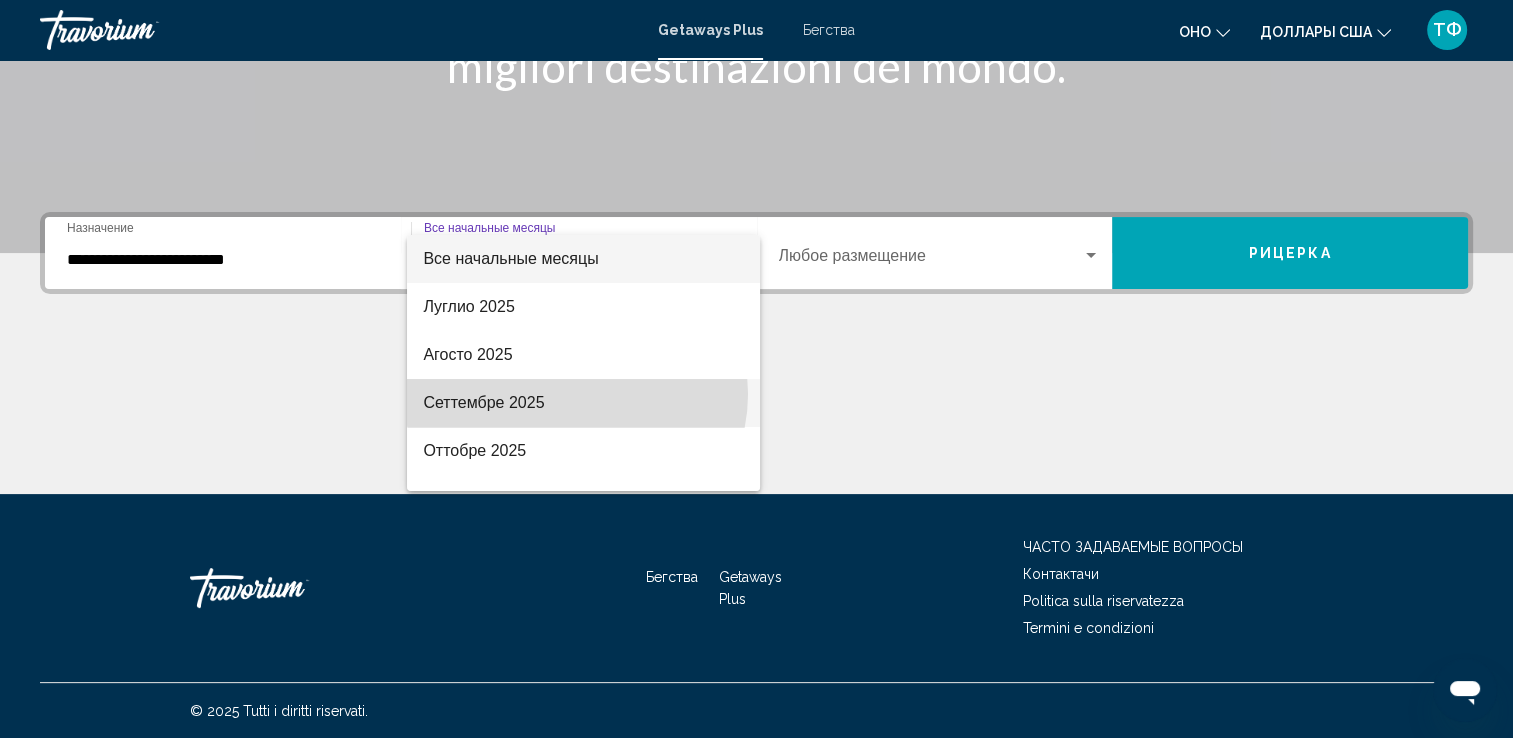 click on "Сеттембре 2025" at bounding box center [583, 403] 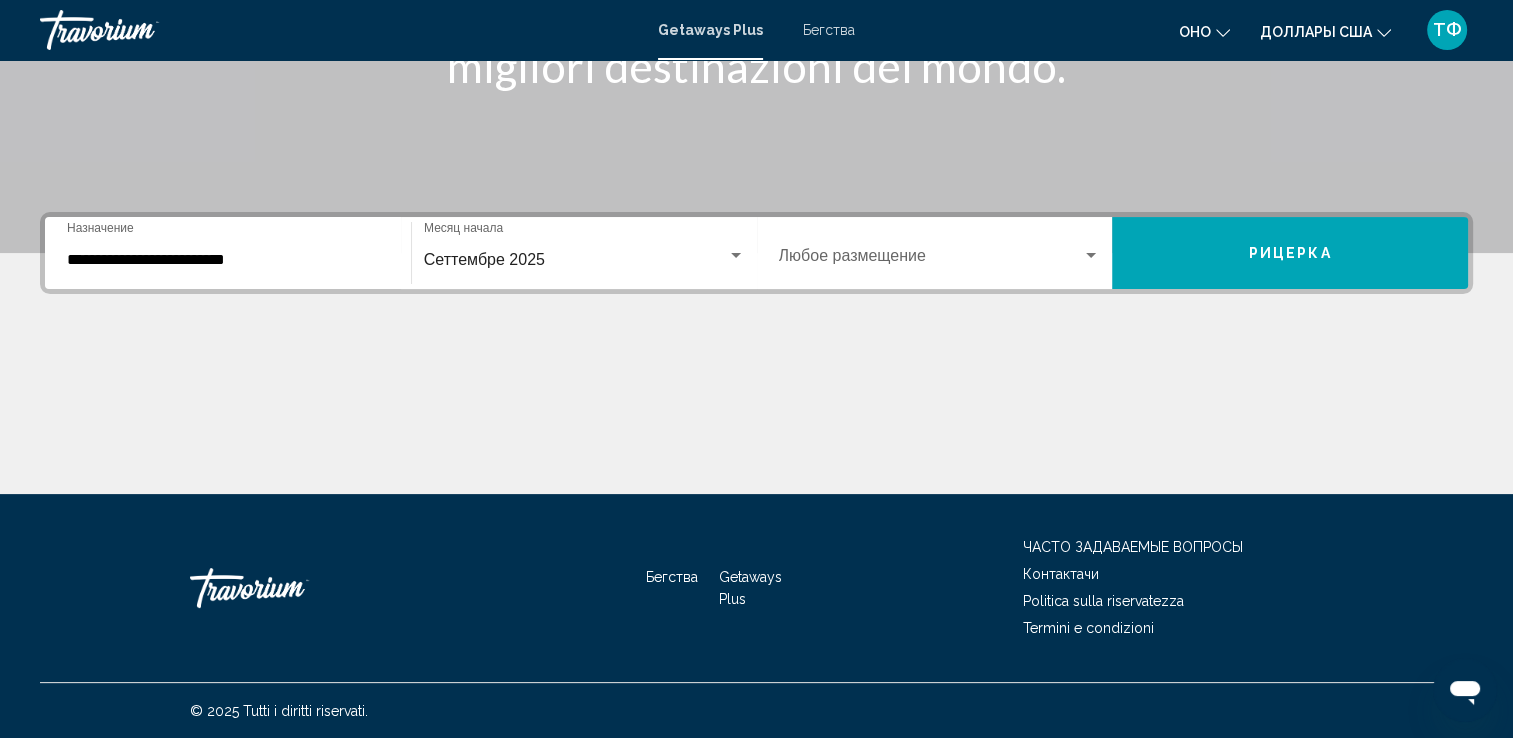 click on "Occupancy Любое размещение" at bounding box center (940, 253) 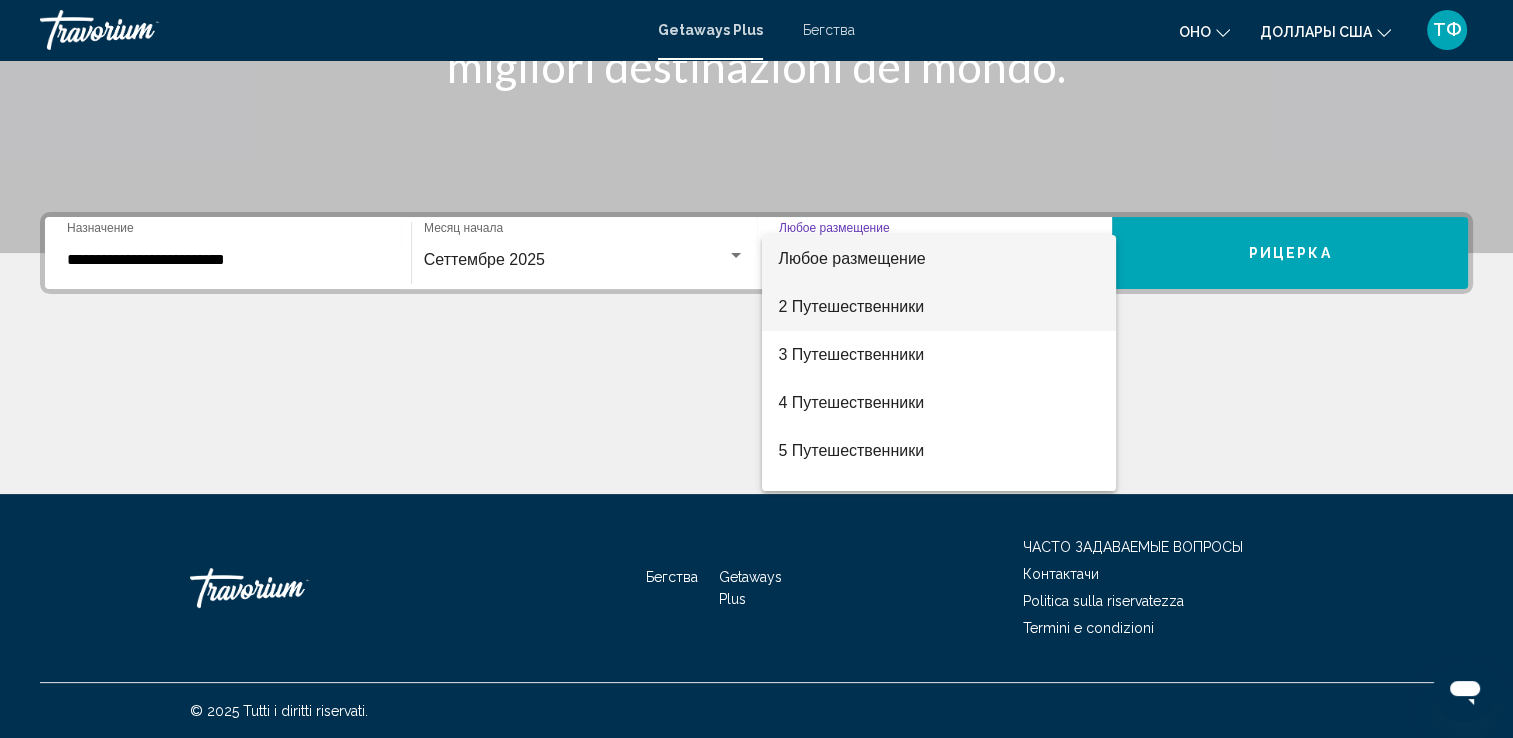 click on "2 Путешественники" at bounding box center (939, 307) 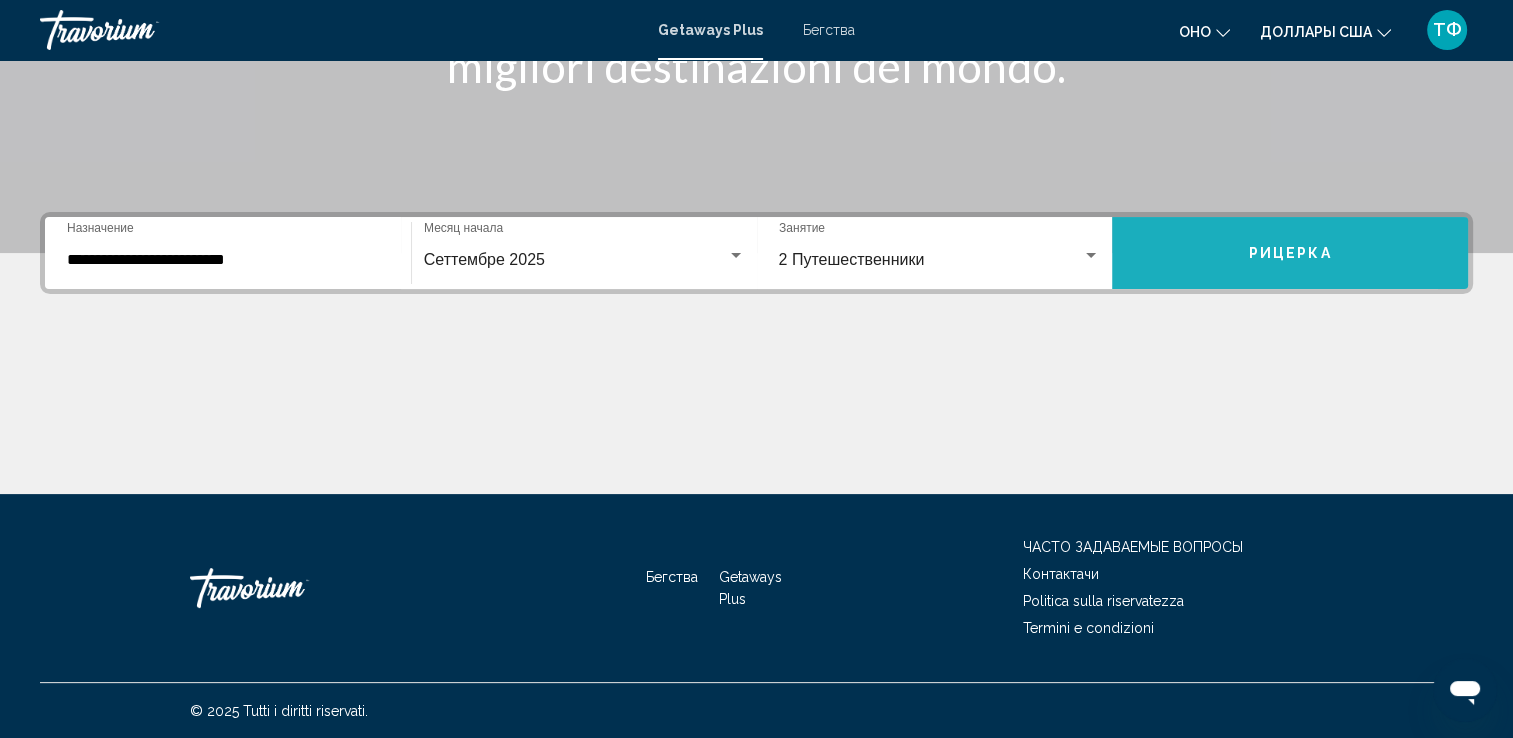 click on "Рицерка" at bounding box center [1290, 253] 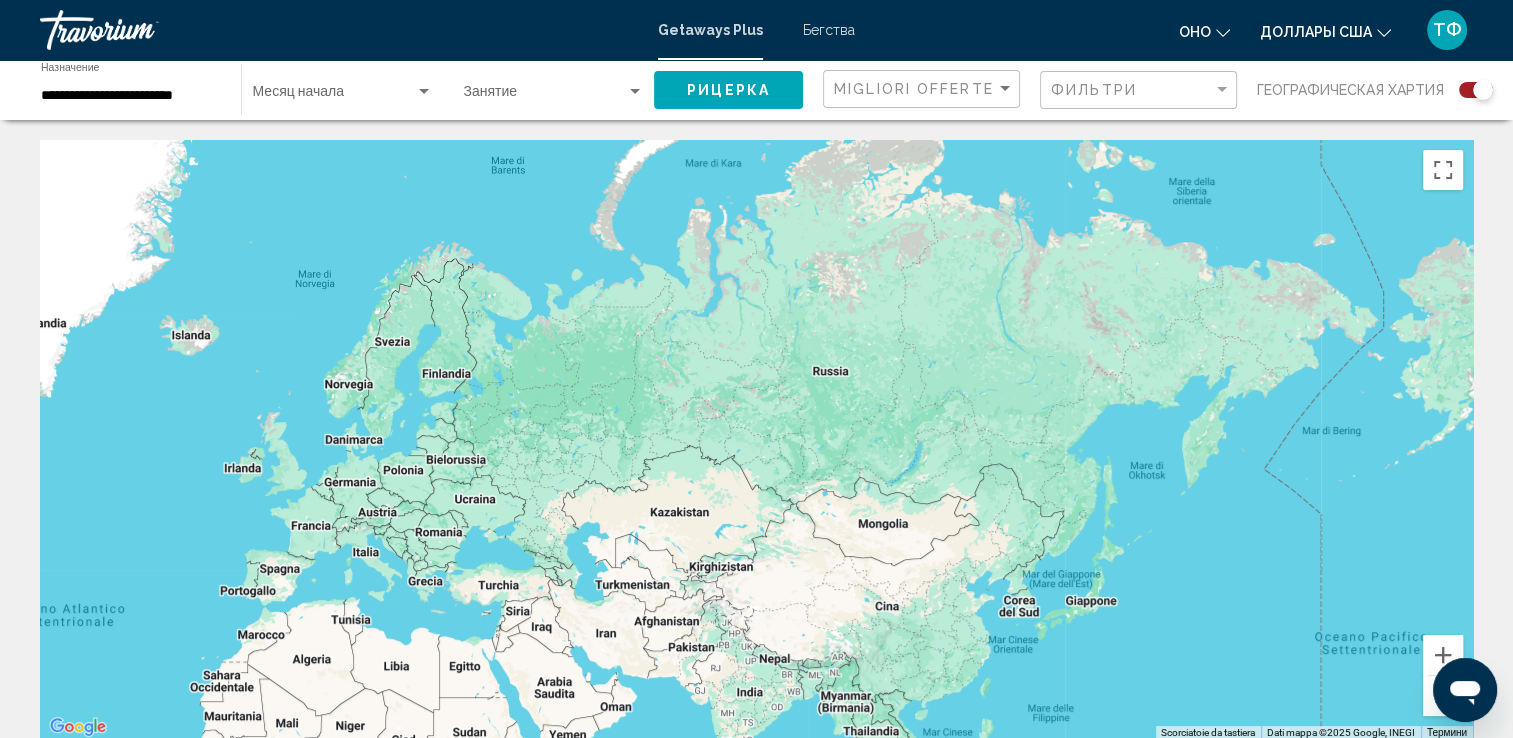 drag, startPoint x: 1316, startPoint y: 532, endPoint x: 677, endPoint y: 738, distance: 671.3844 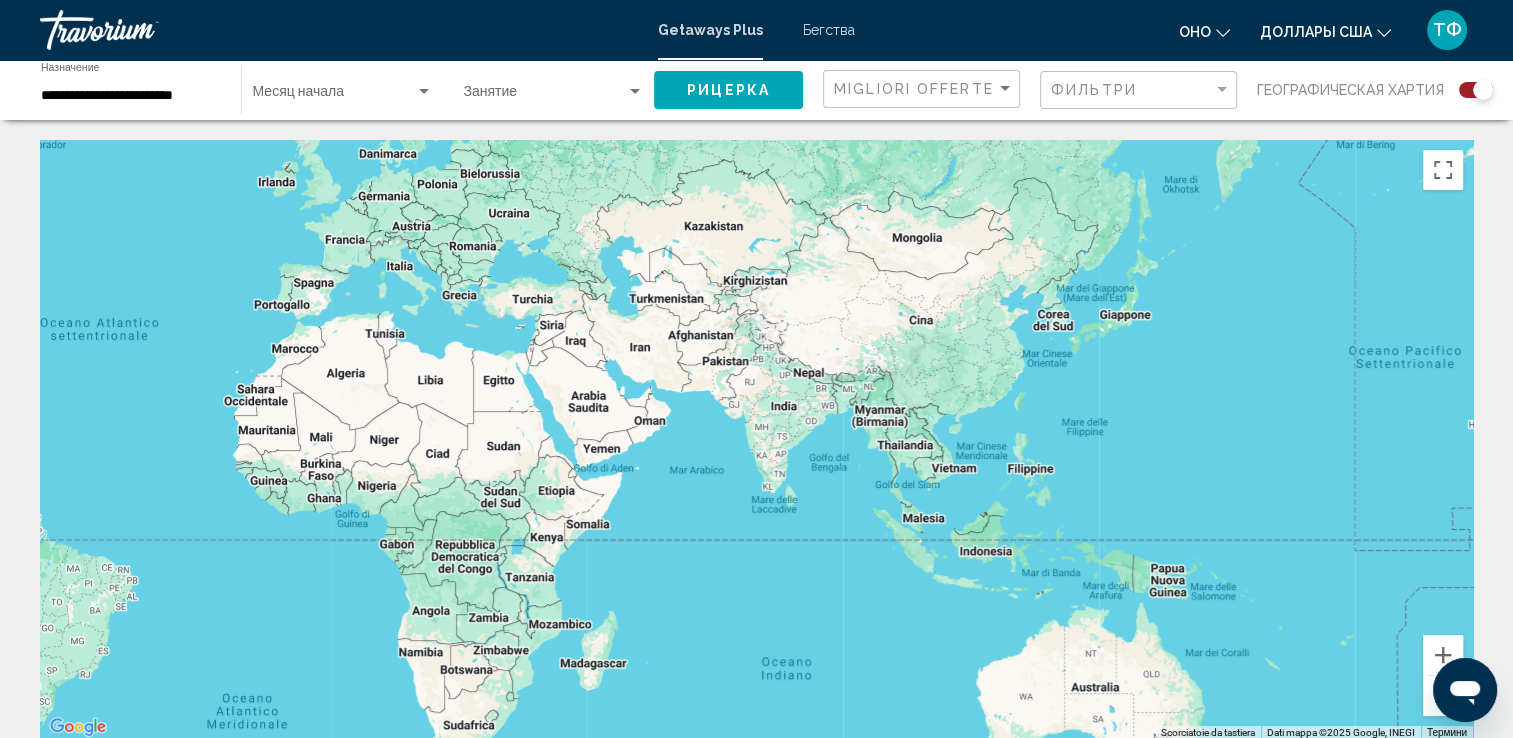 drag, startPoint x: 480, startPoint y: 410, endPoint x: 508, endPoint y: 121, distance: 290.35324 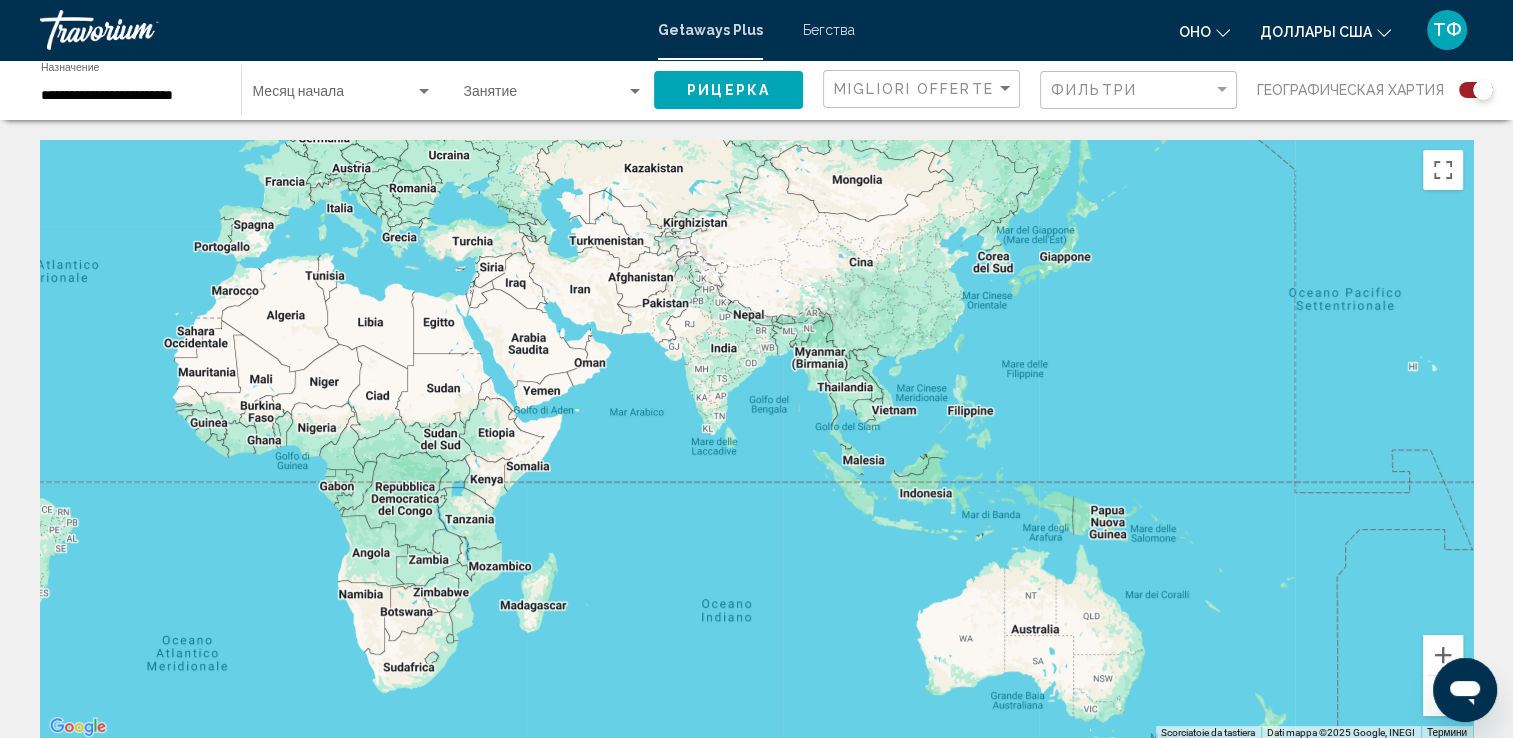 drag, startPoint x: 430, startPoint y: 330, endPoint x: 378, endPoint y: 264, distance: 84.0238 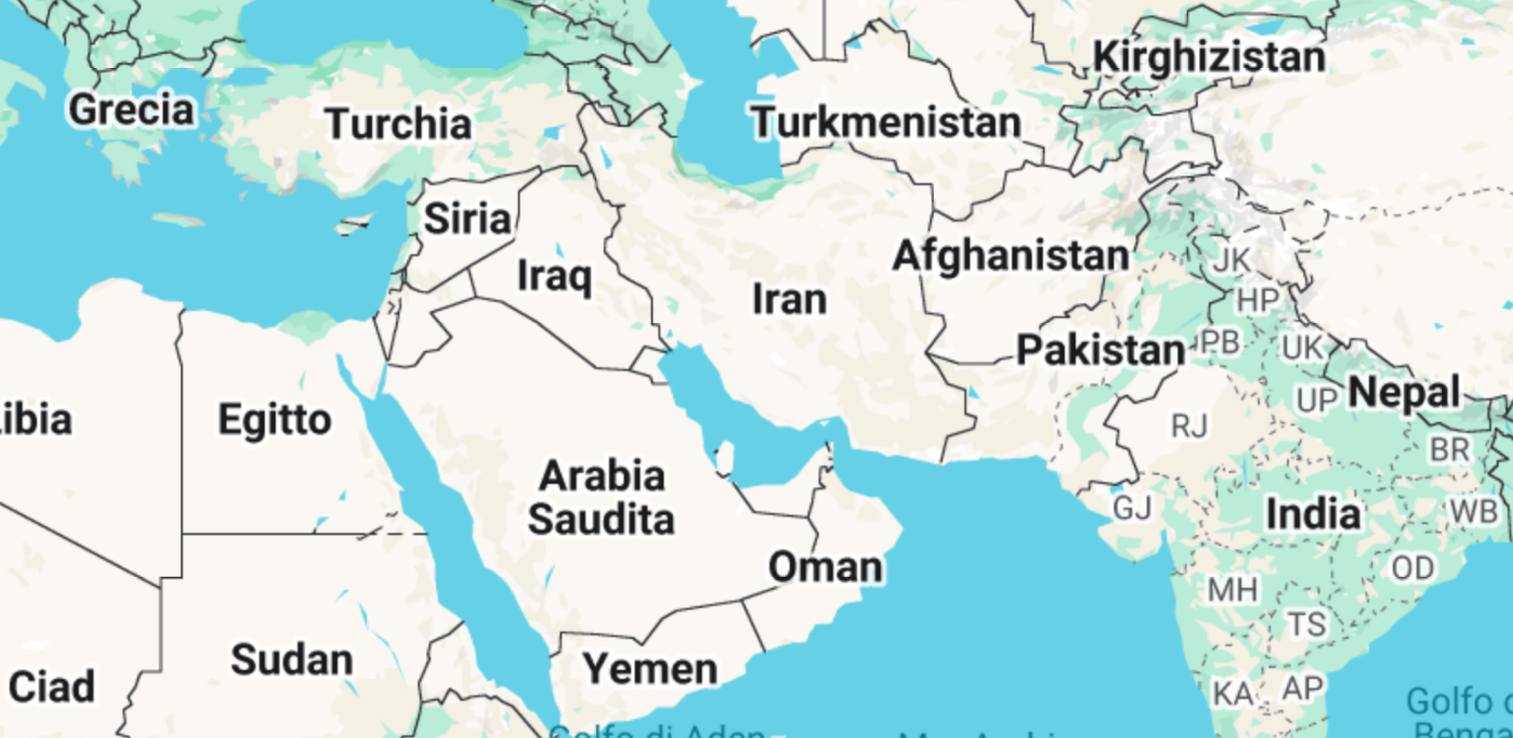 drag, startPoint x: 545, startPoint y: 305, endPoint x: 452, endPoint y: 289, distance: 94.36631 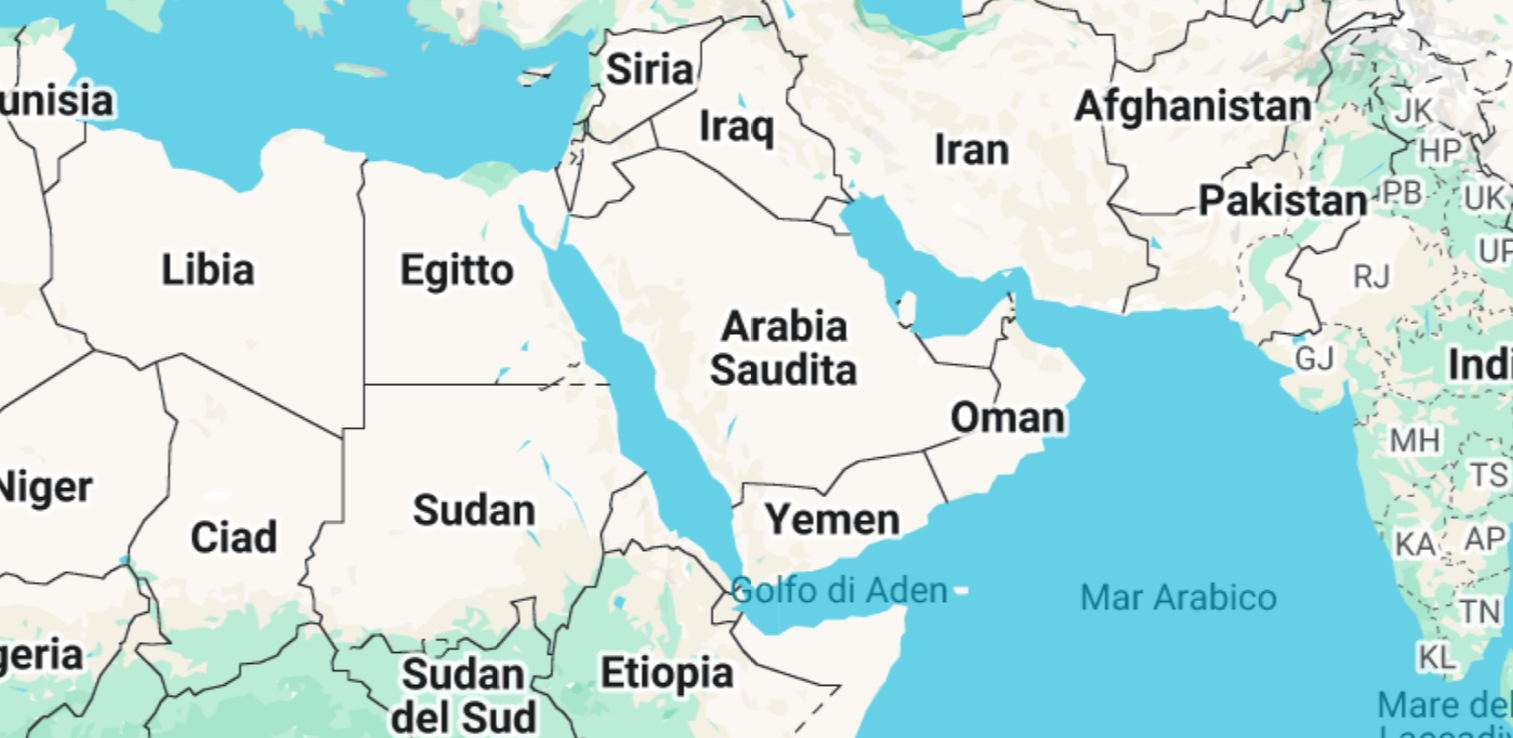 drag, startPoint x: 452, startPoint y: 289, endPoint x: 500, endPoint y: 249, distance: 62.482 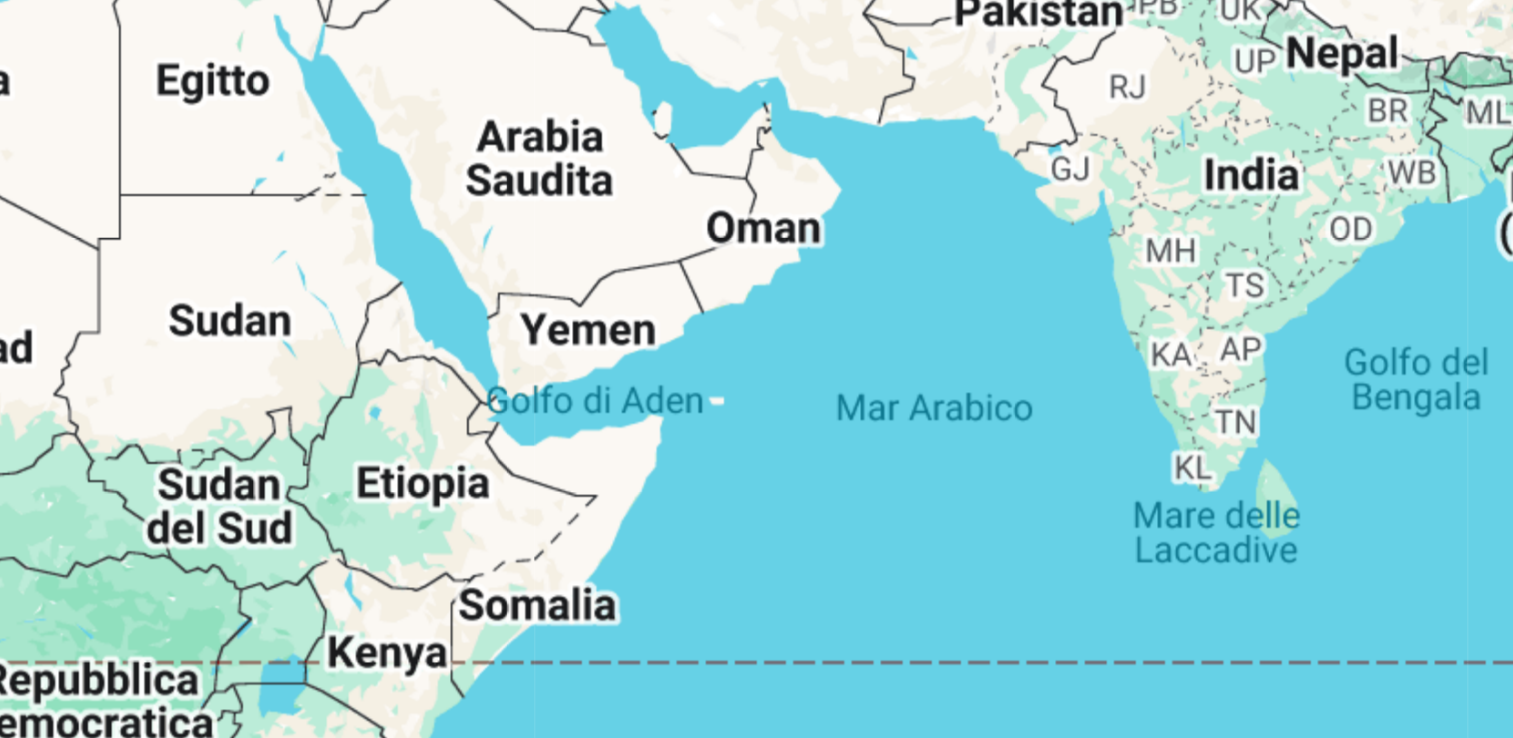 drag, startPoint x: 422, startPoint y: 304, endPoint x: 351, endPoint y: 250, distance: 89.20202 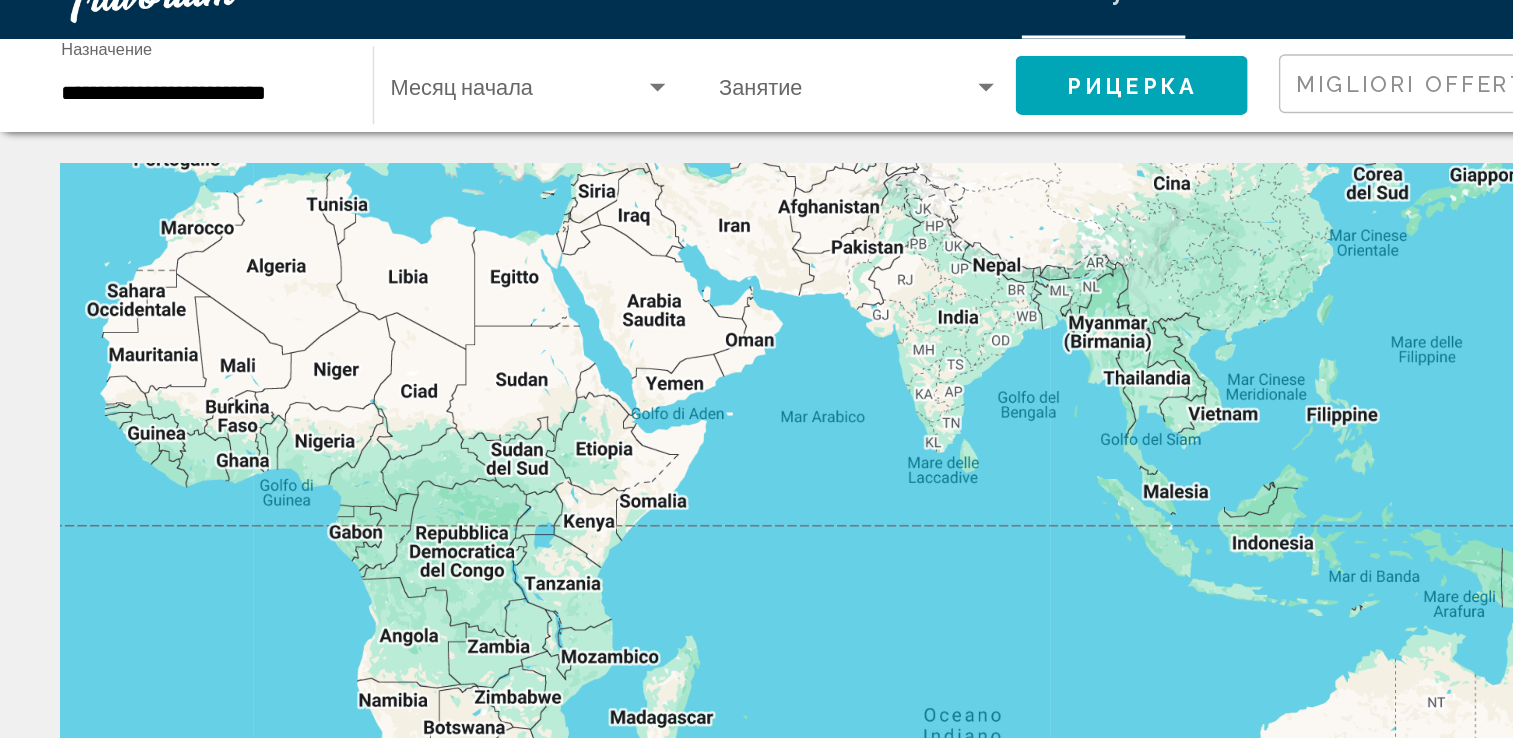 click on "Рицерка" 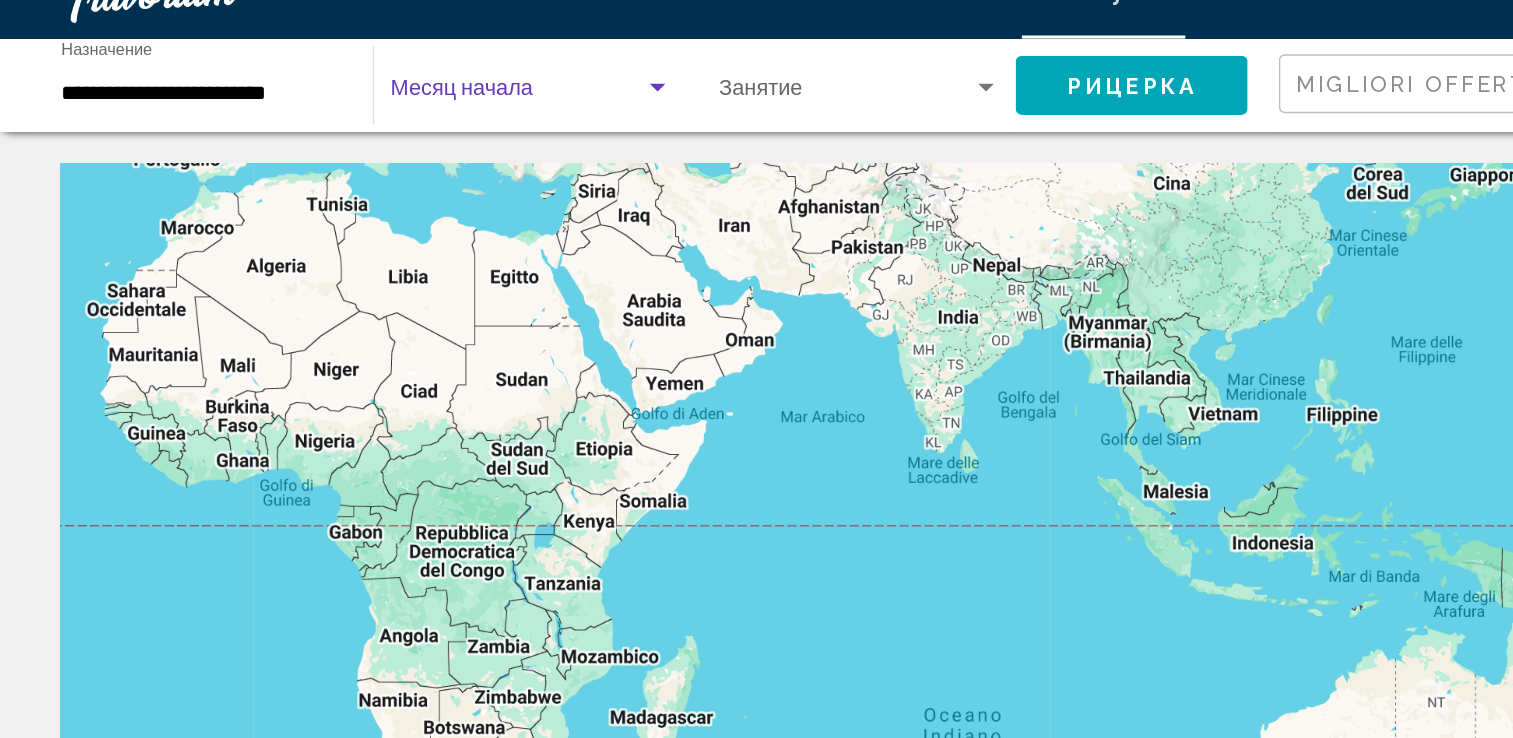click at bounding box center [334, 96] 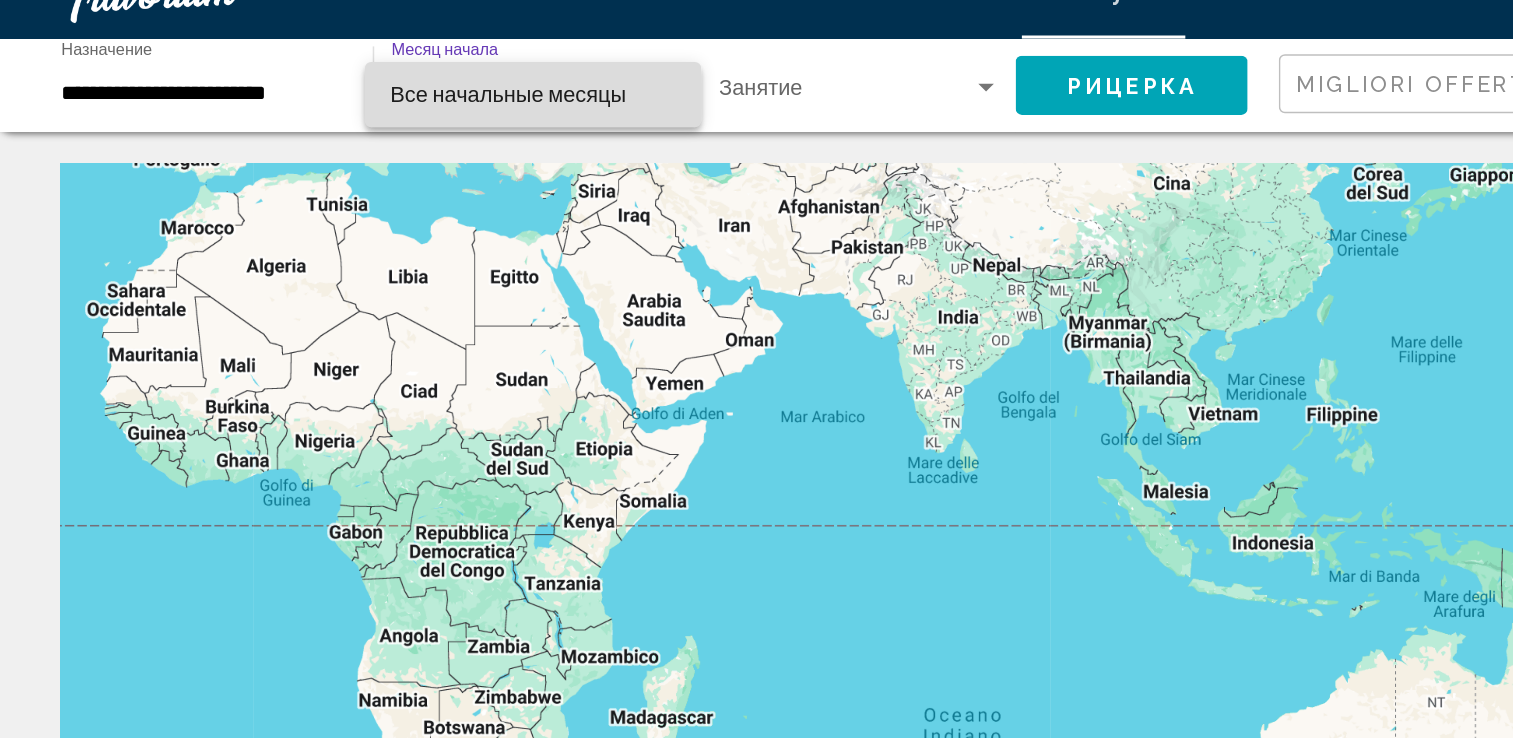 click on "Все начальные месяцы" at bounding box center (328, 96) 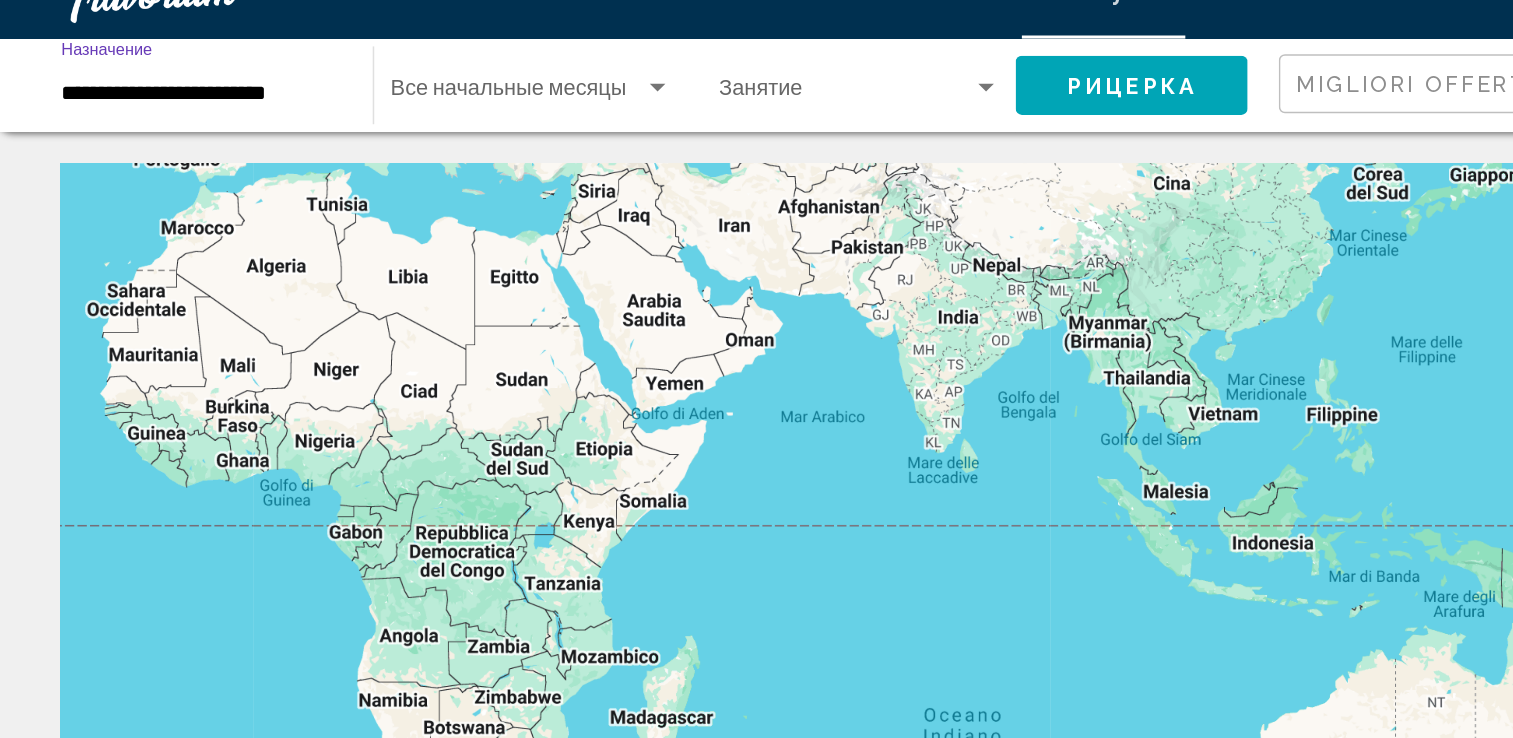 click on "**********" at bounding box center [131, 96] 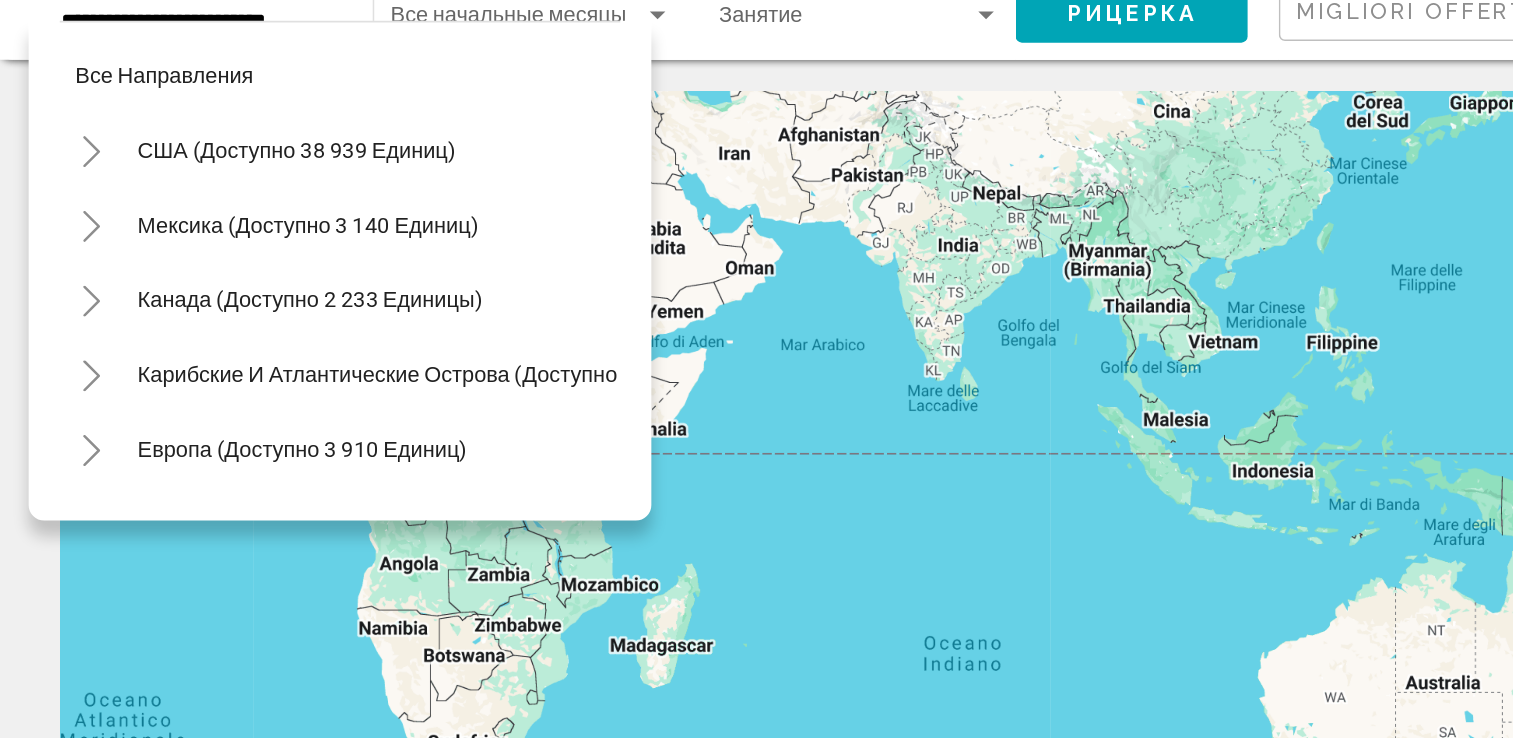 scroll, scrollTop: 483, scrollLeft: 0, axis: vertical 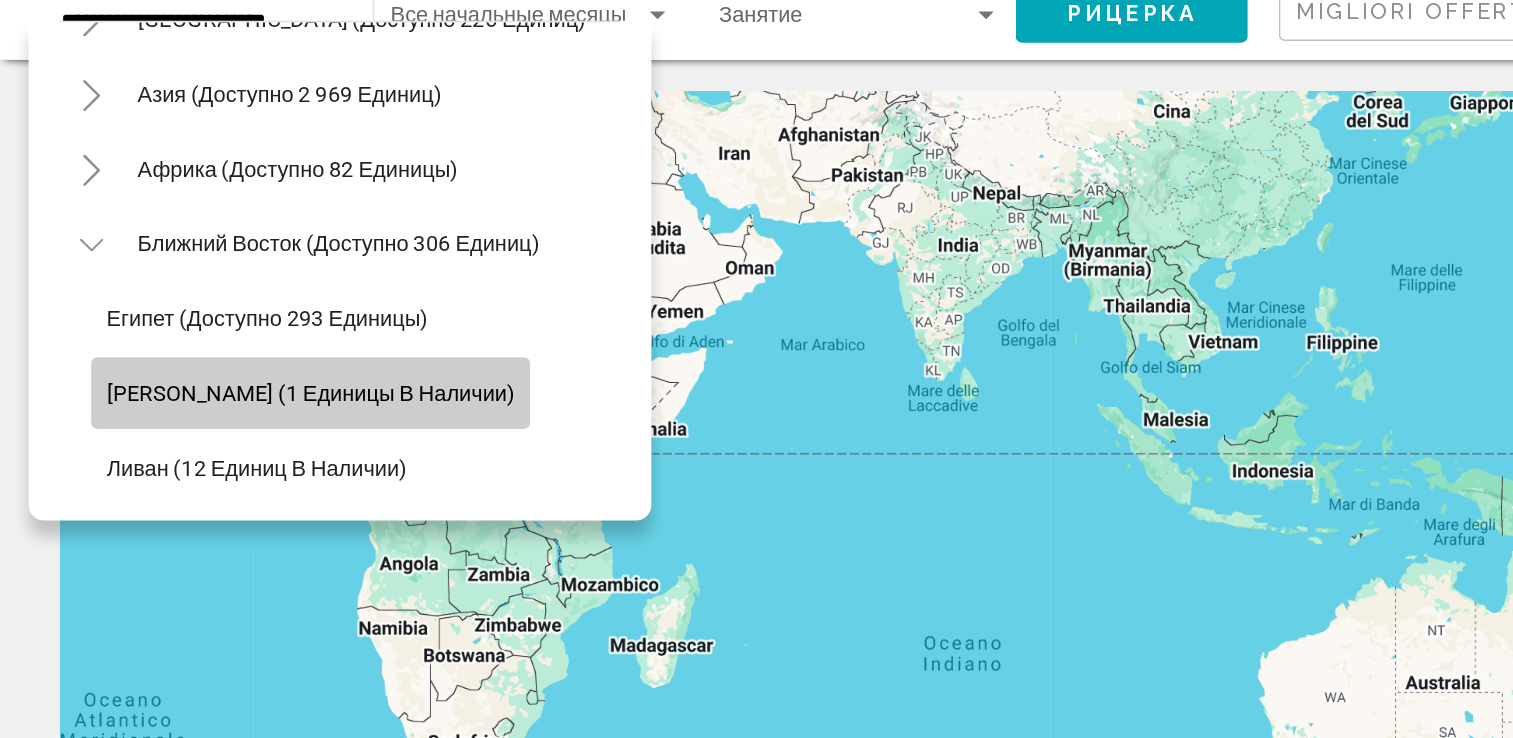 click on "[PERSON_NAME] (1 единицы в наличии)" 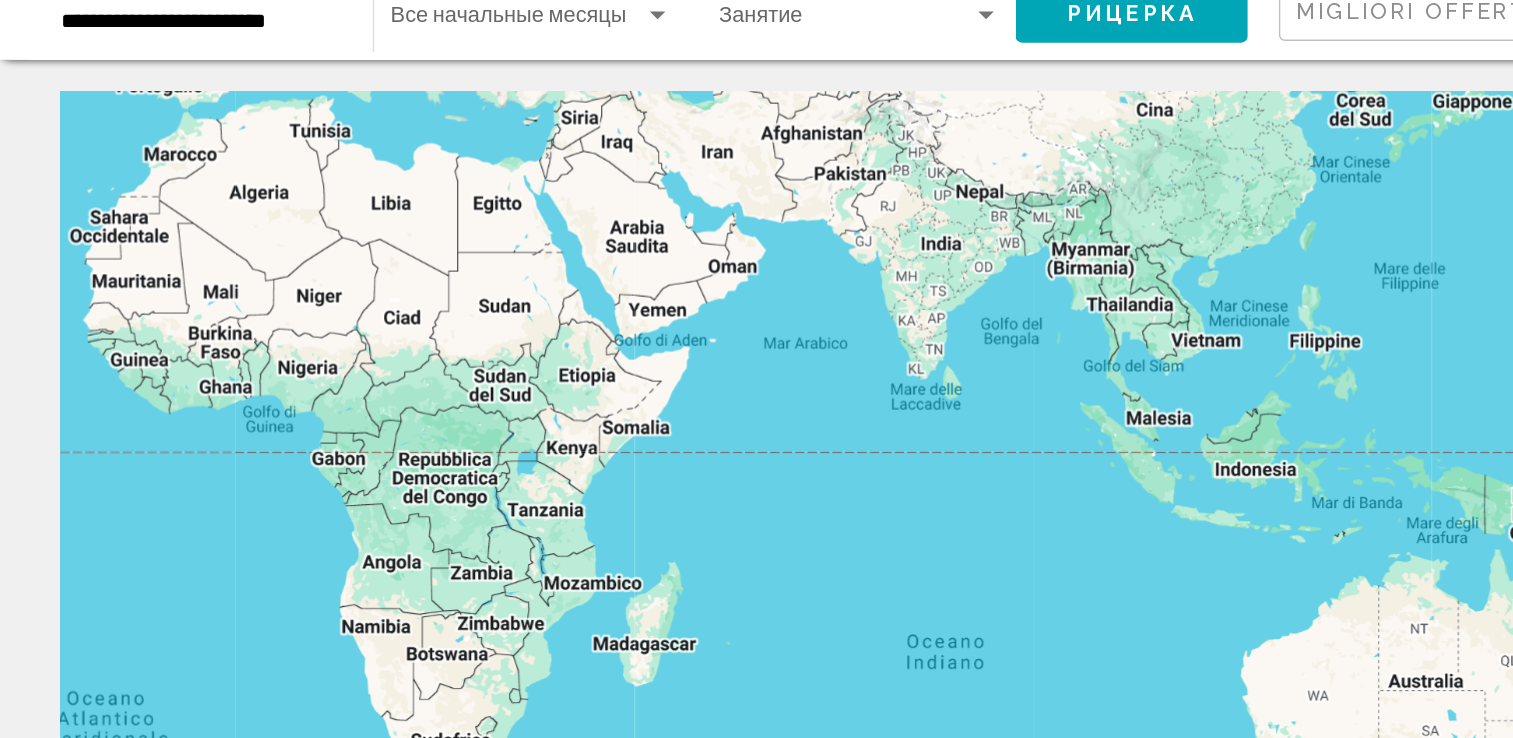 drag, startPoint x: 533, startPoint y: 230, endPoint x: 518, endPoint y: 225, distance: 15.811388 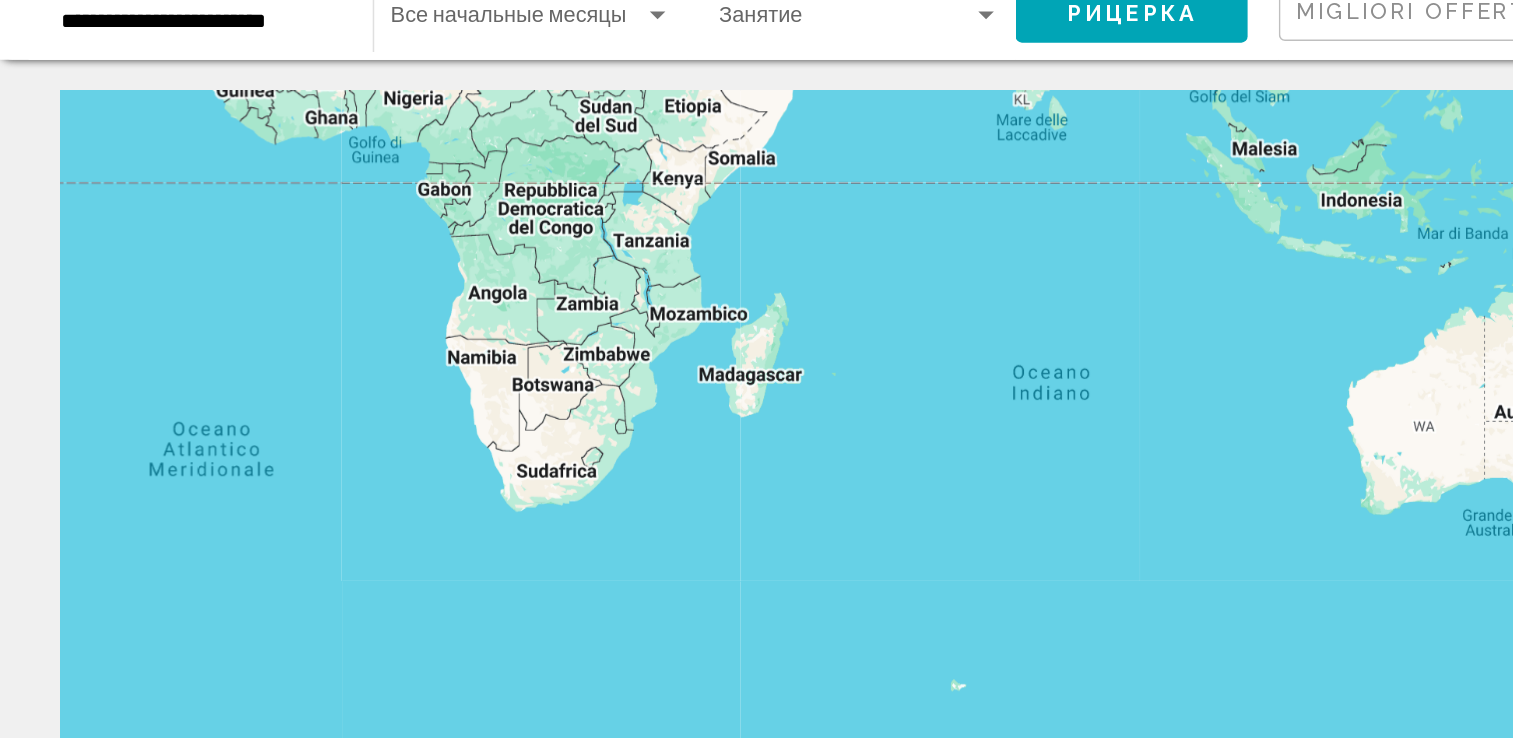 drag, startPoint x: 523, startPoint y: 238, endPoint x: 593, endPoint y: 62, distance: 189.4096 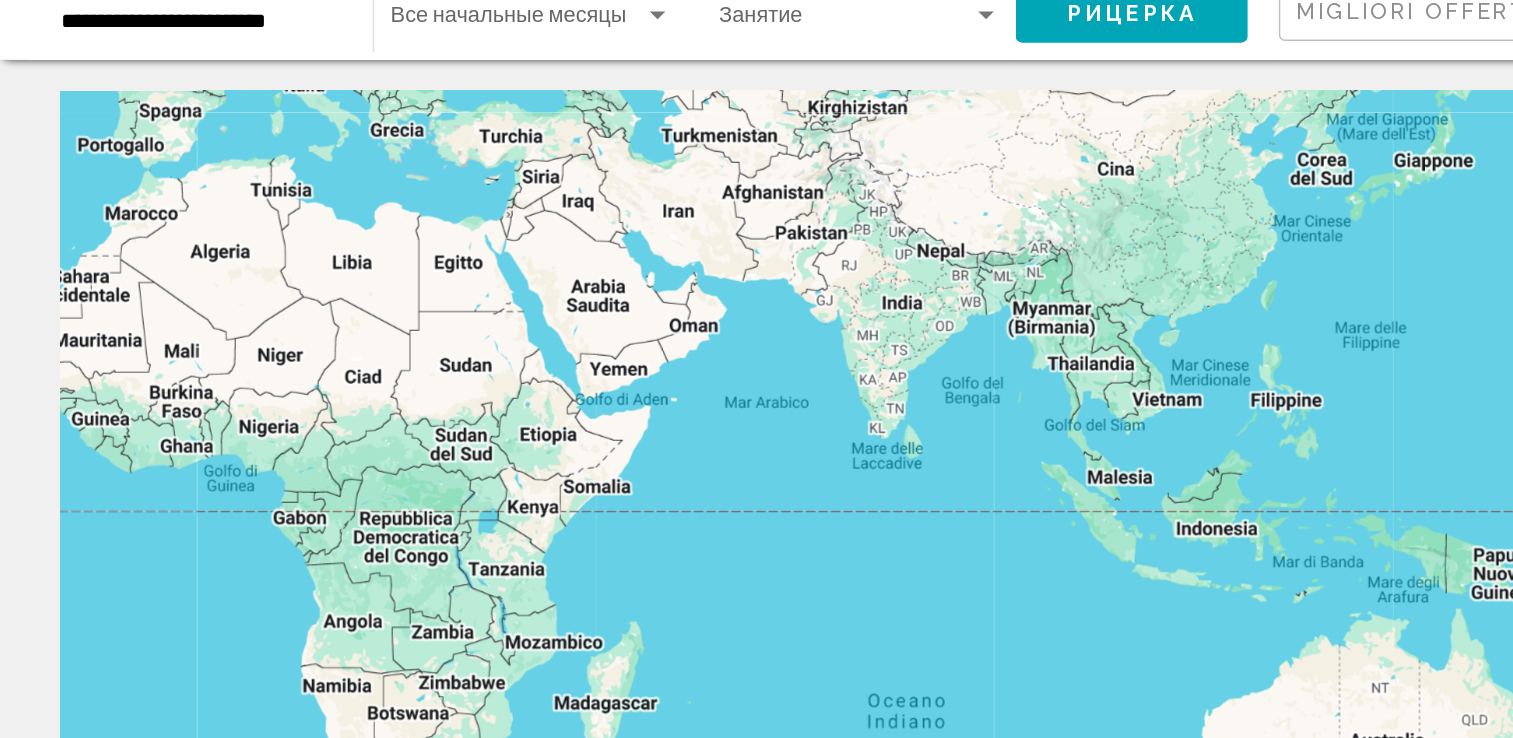 drag, startPoint x: 511, startPoint y: 275, endPoint x: 415, endPoint y: 489, distance: 234.54637 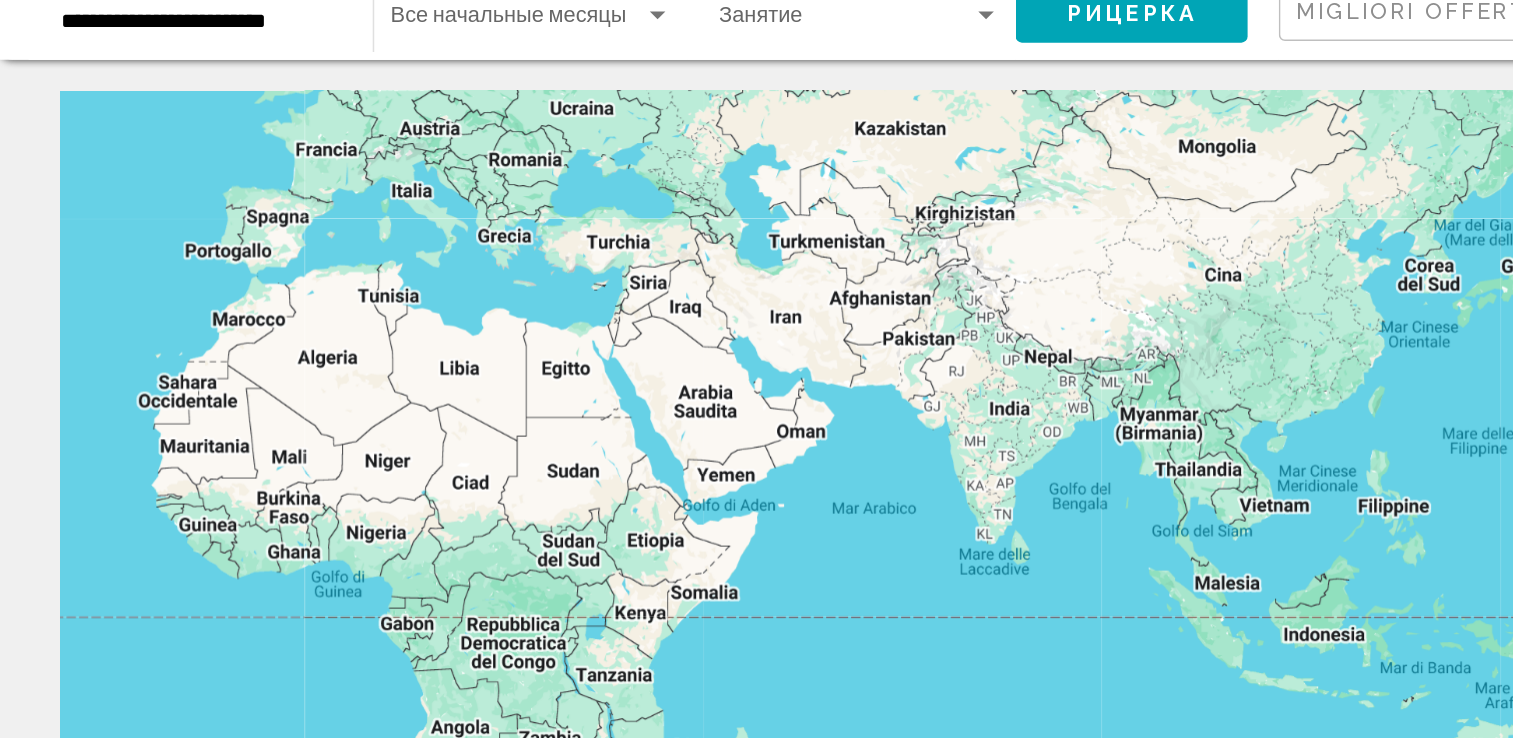drag, startPoint x: 346, startPoint y: 261, endPoint x: 429, endPoint y: 341, distance: 115.27792 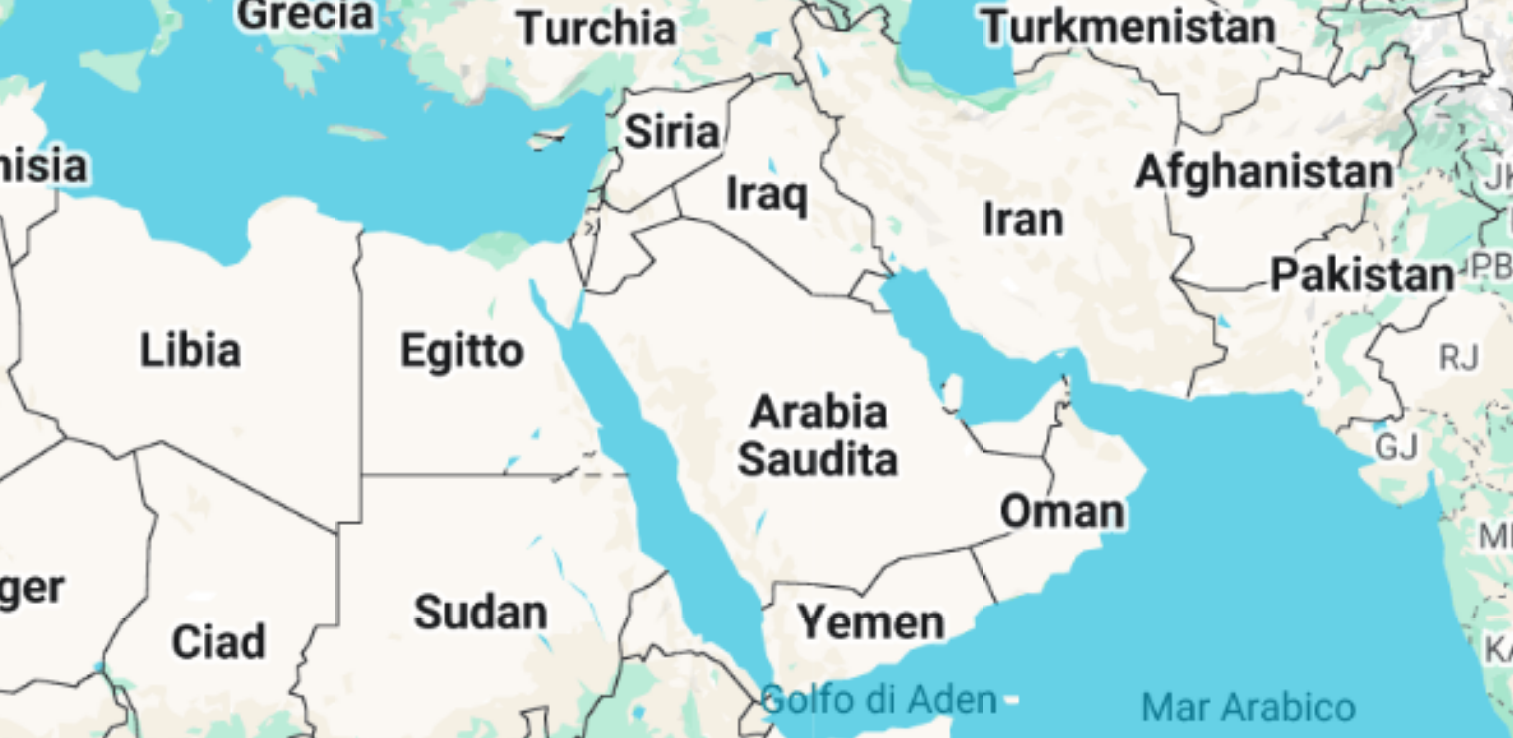click on "Per navigare, premi i tasti Freccia." at bounding box center (756, 440) 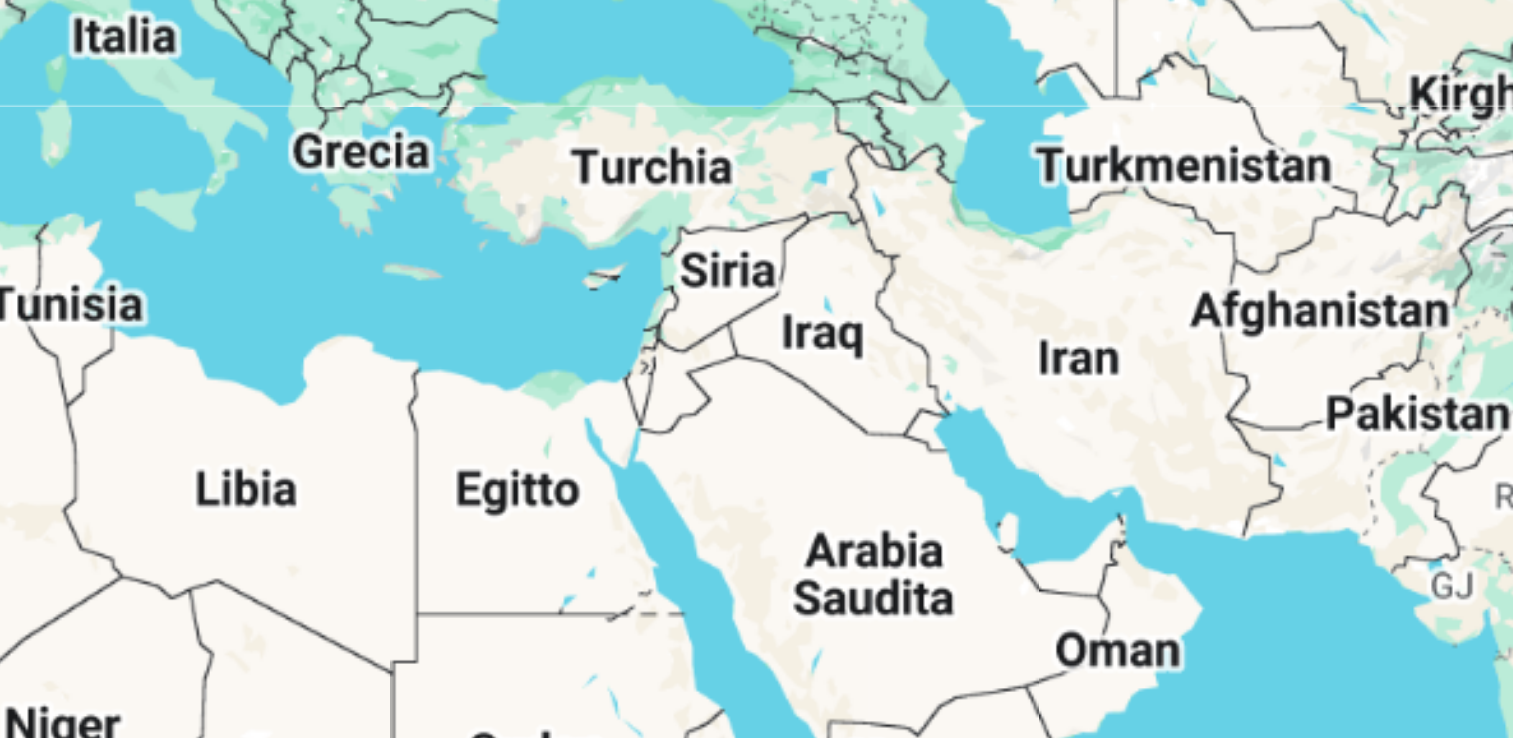 drag, startPoint x: 424, startPoint y: 305, endPoint x: 439, endPoint y: 342, distance: 39.92493 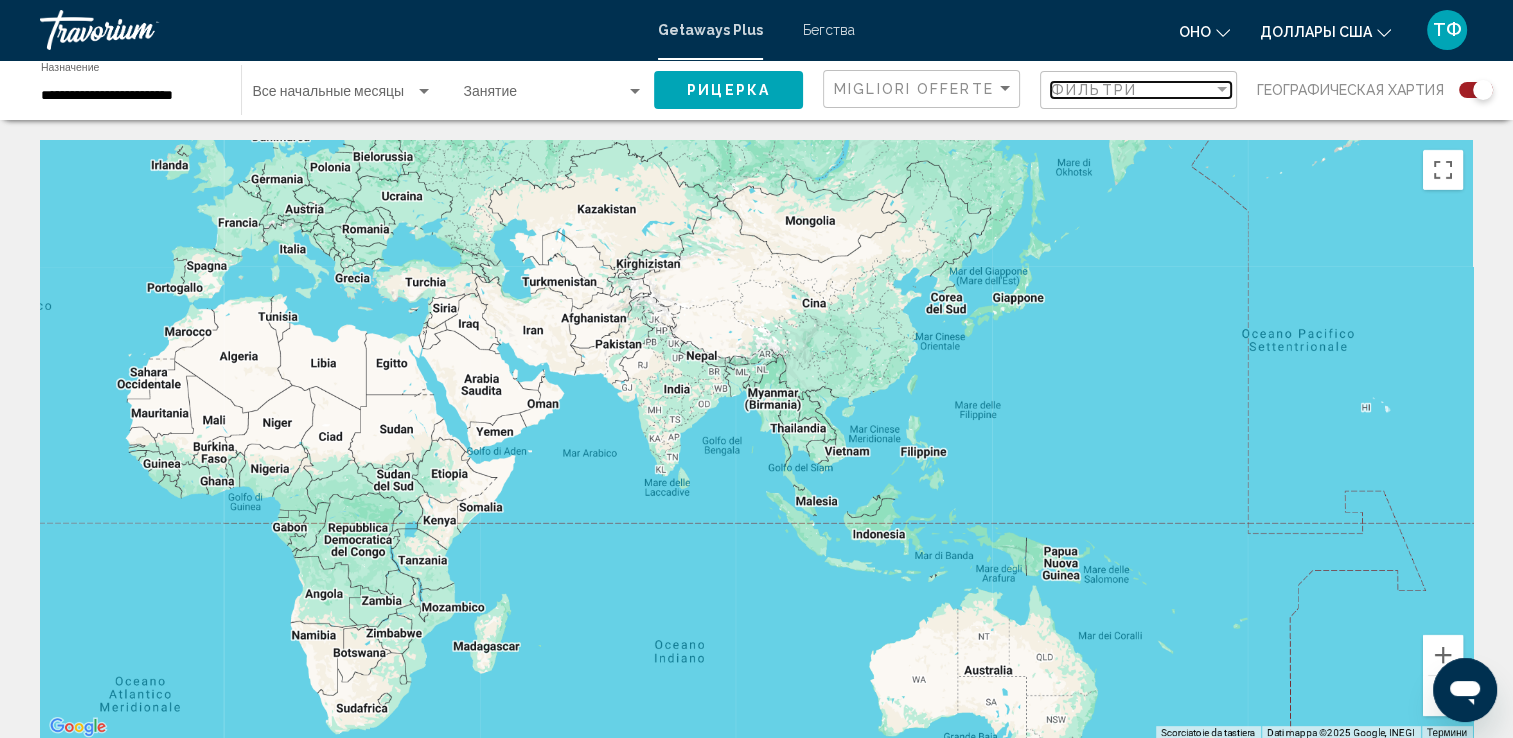 click on "Фильтри" at bounding box center [1132, 90] 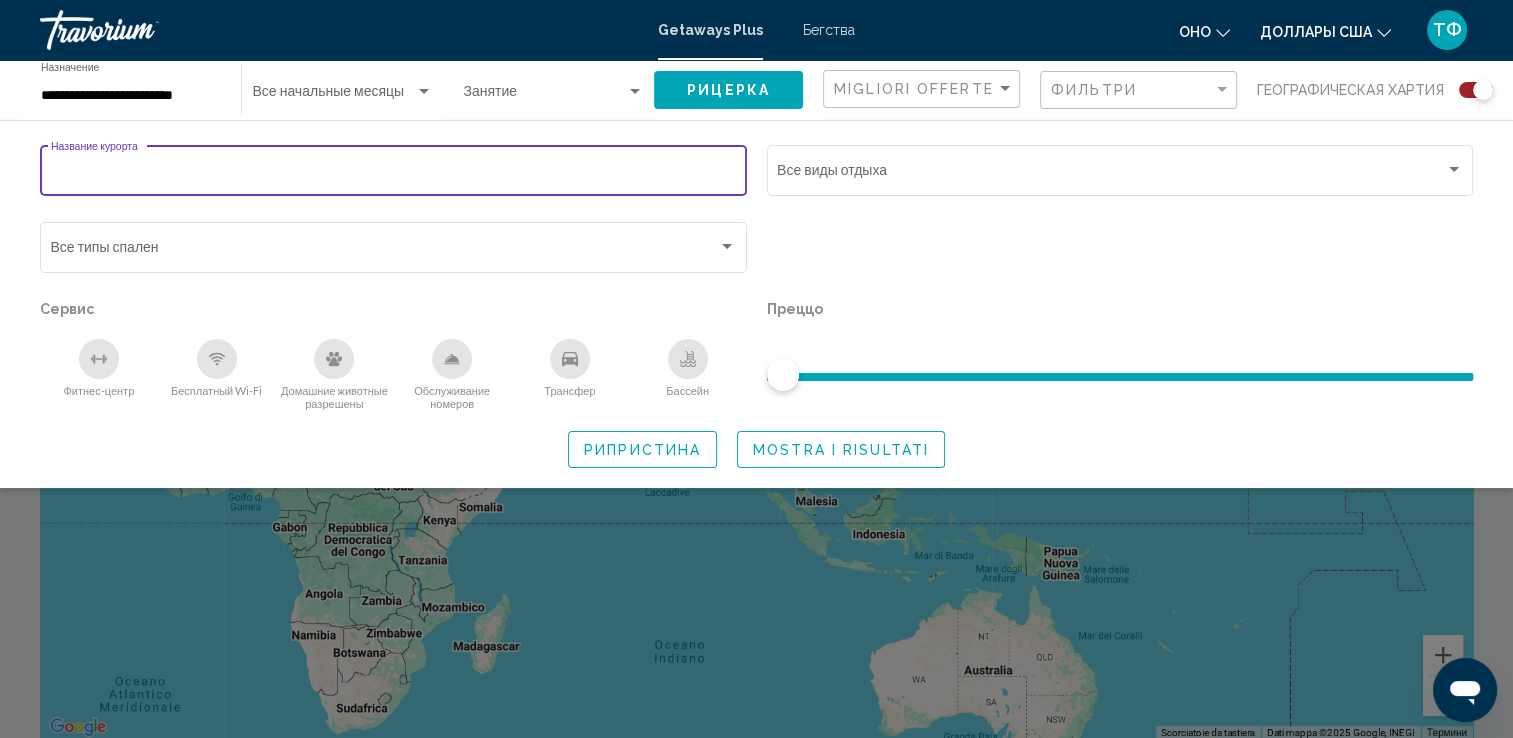 click on "Название курорта" at bounding box center (394, 174) 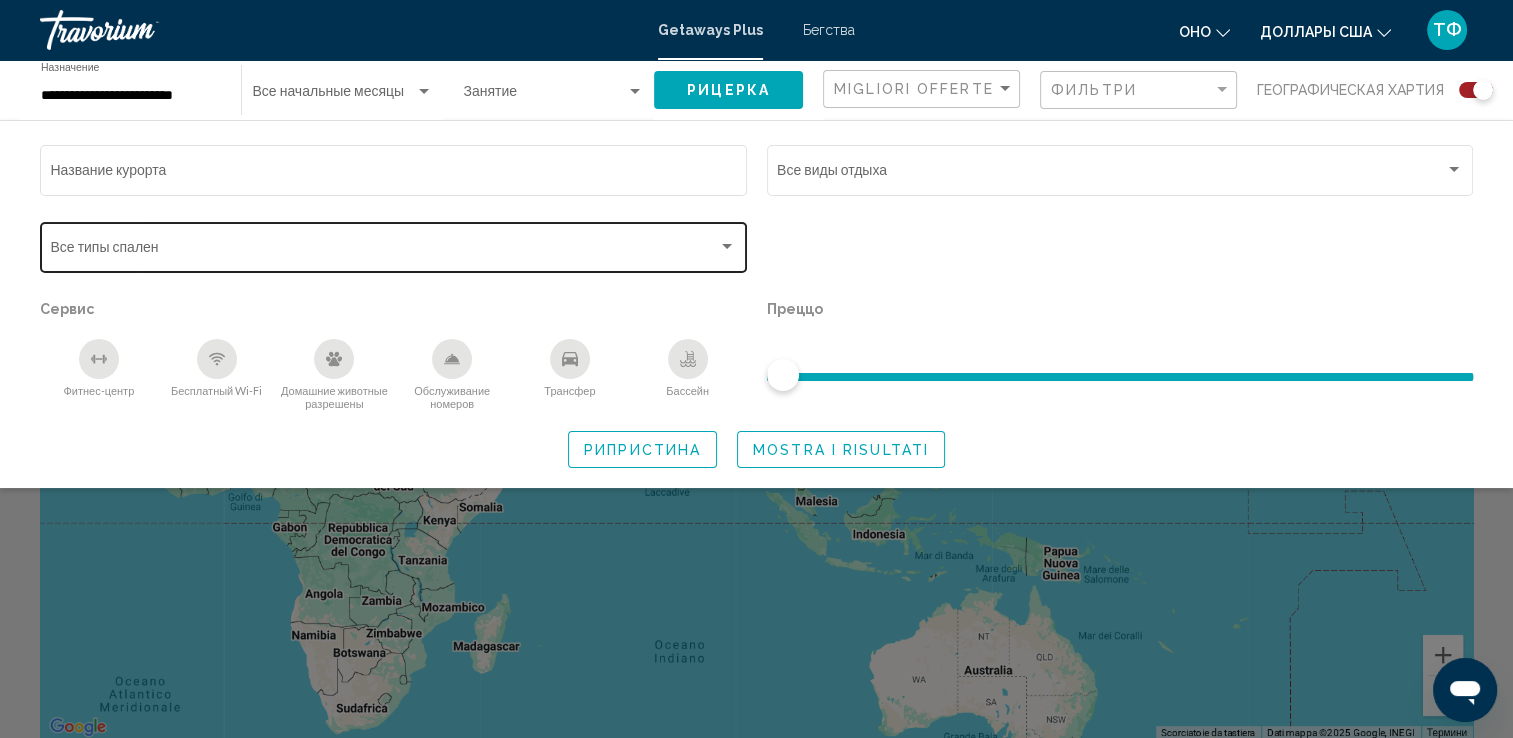 click on "Bedroom Types Все типы спален" 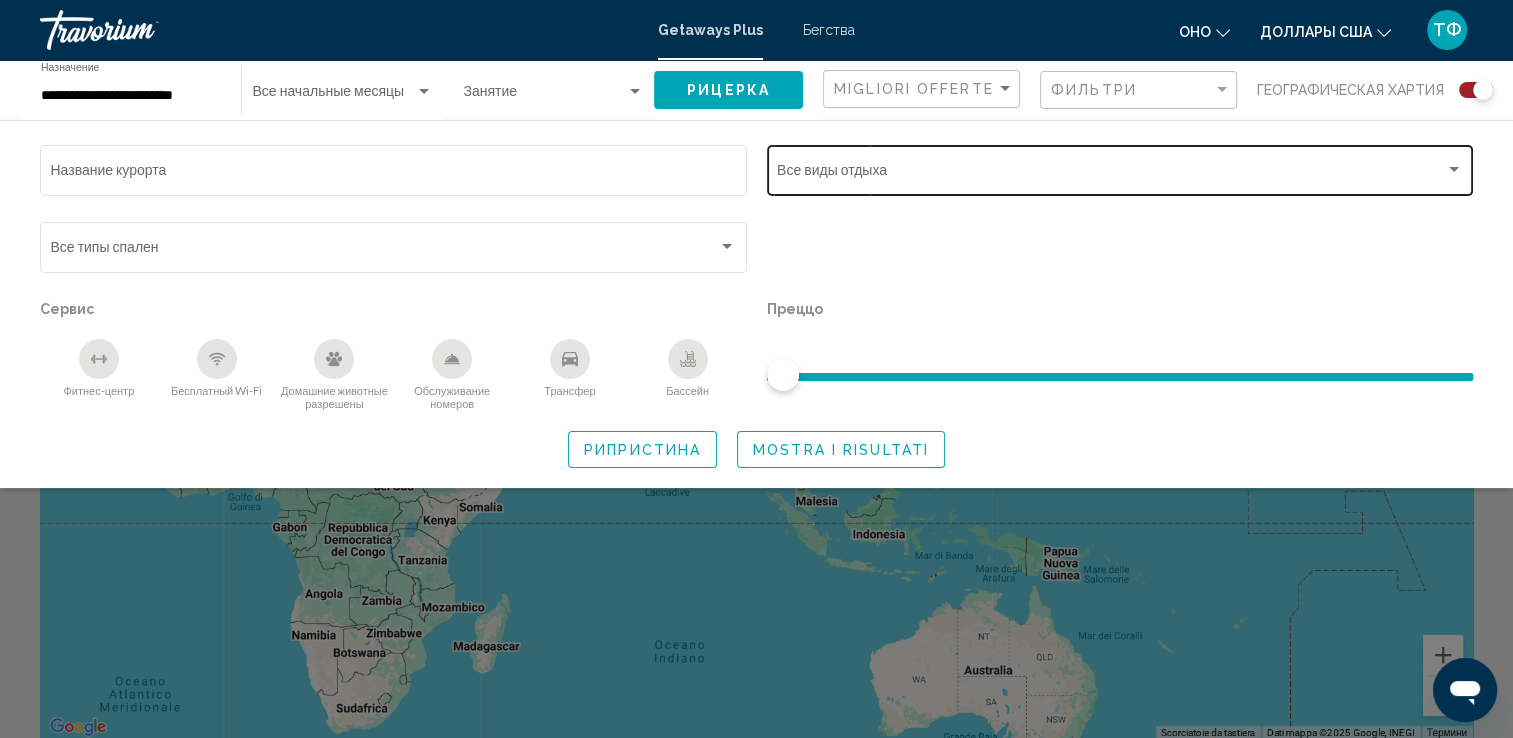 click on "Vacation Types Все виды отдыха" 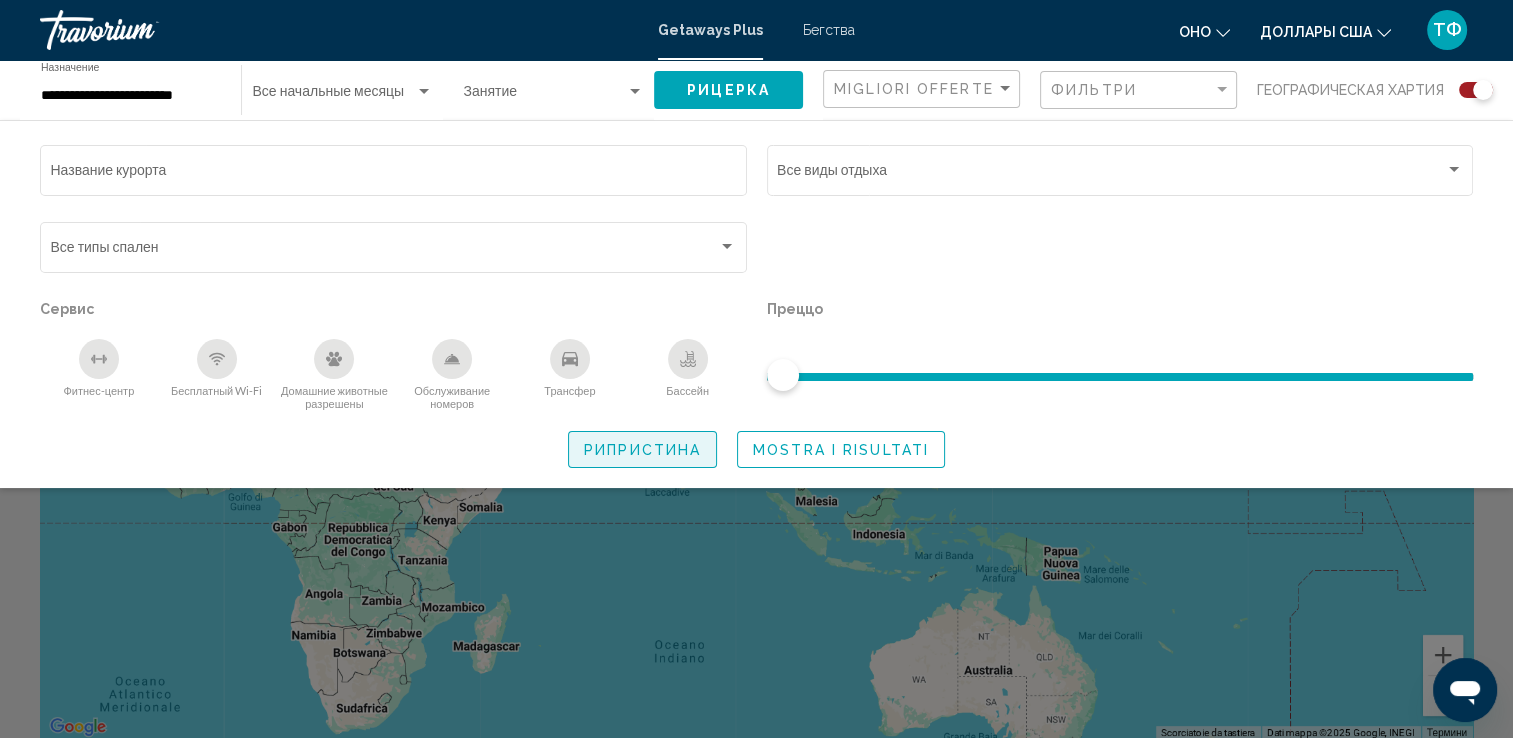 click on "Рипристина" 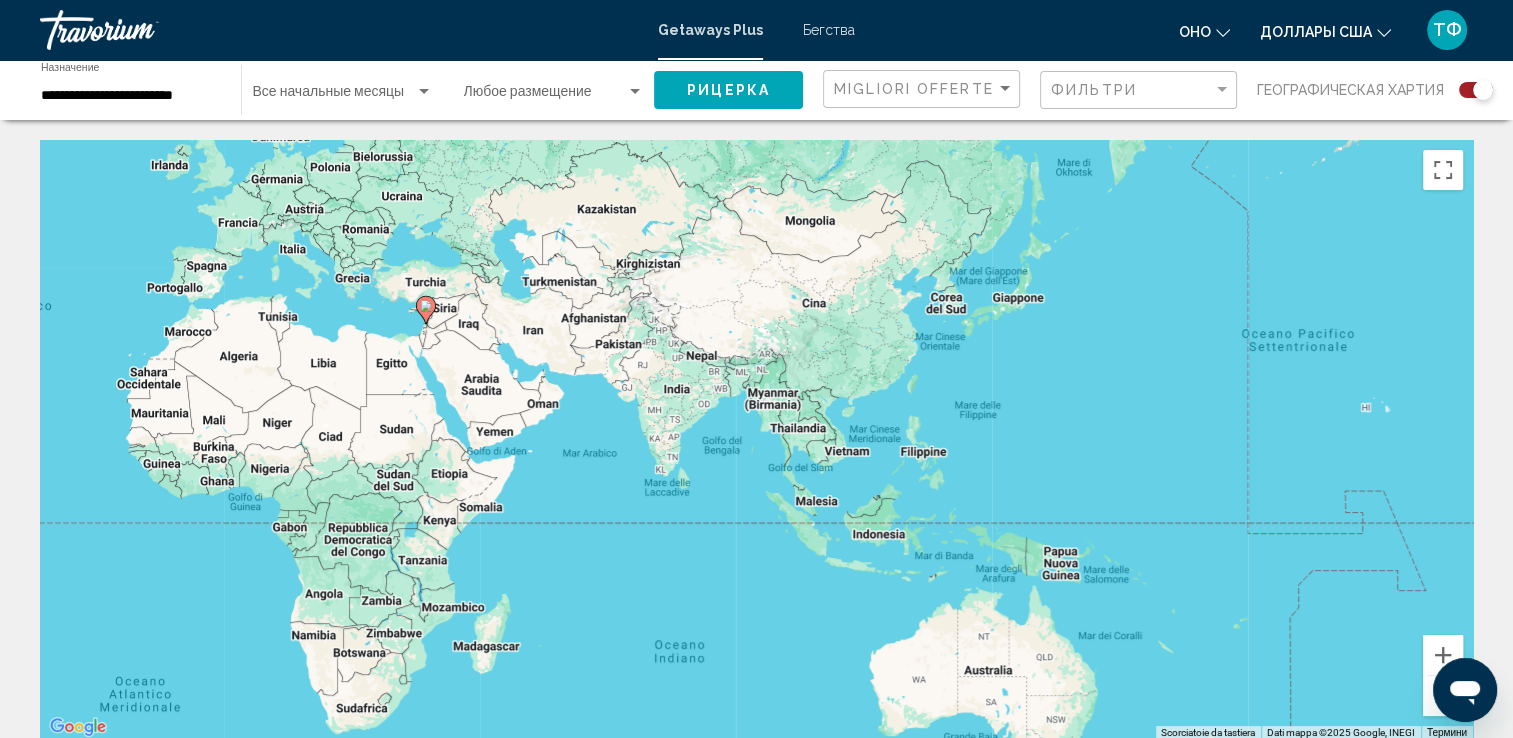 click 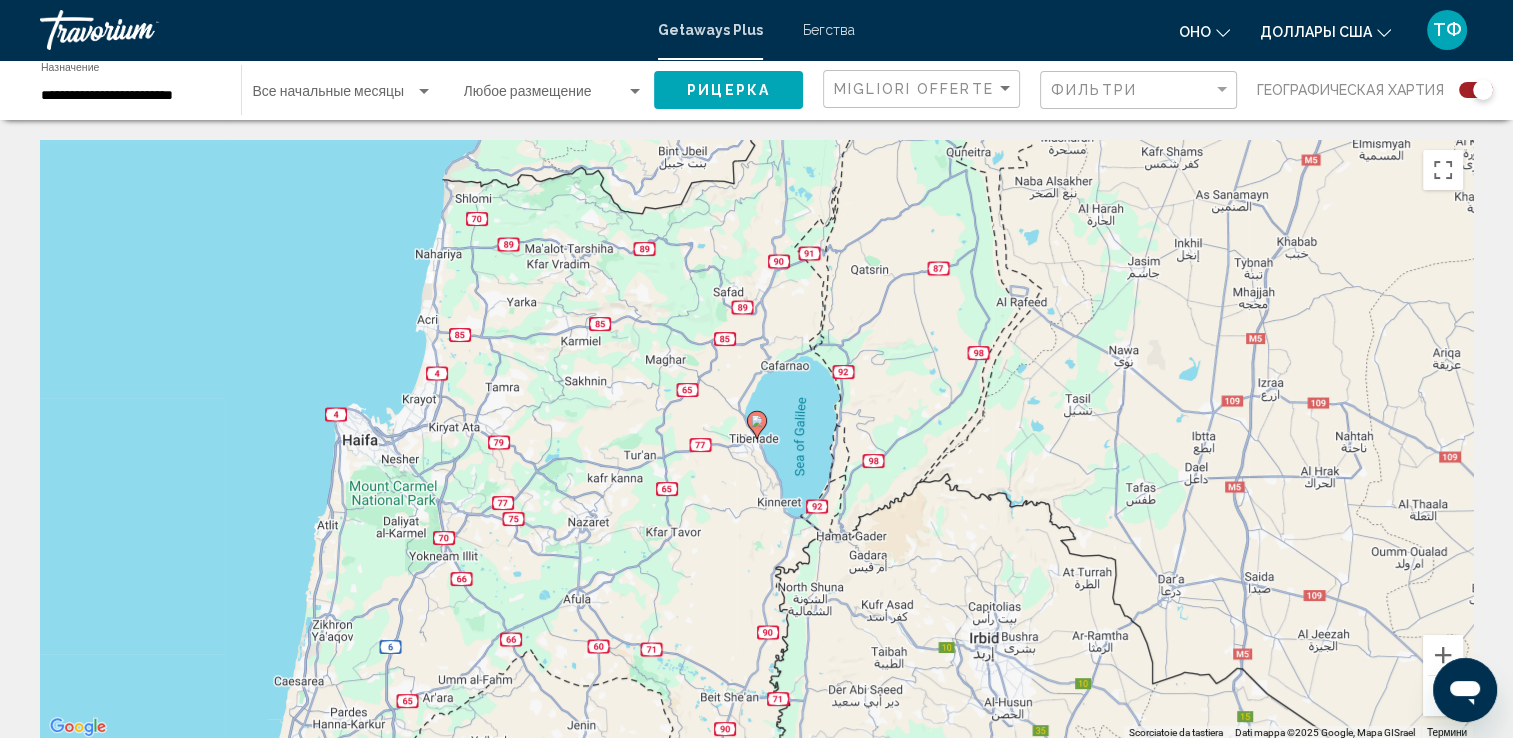 click at bounding box center [757, 425] 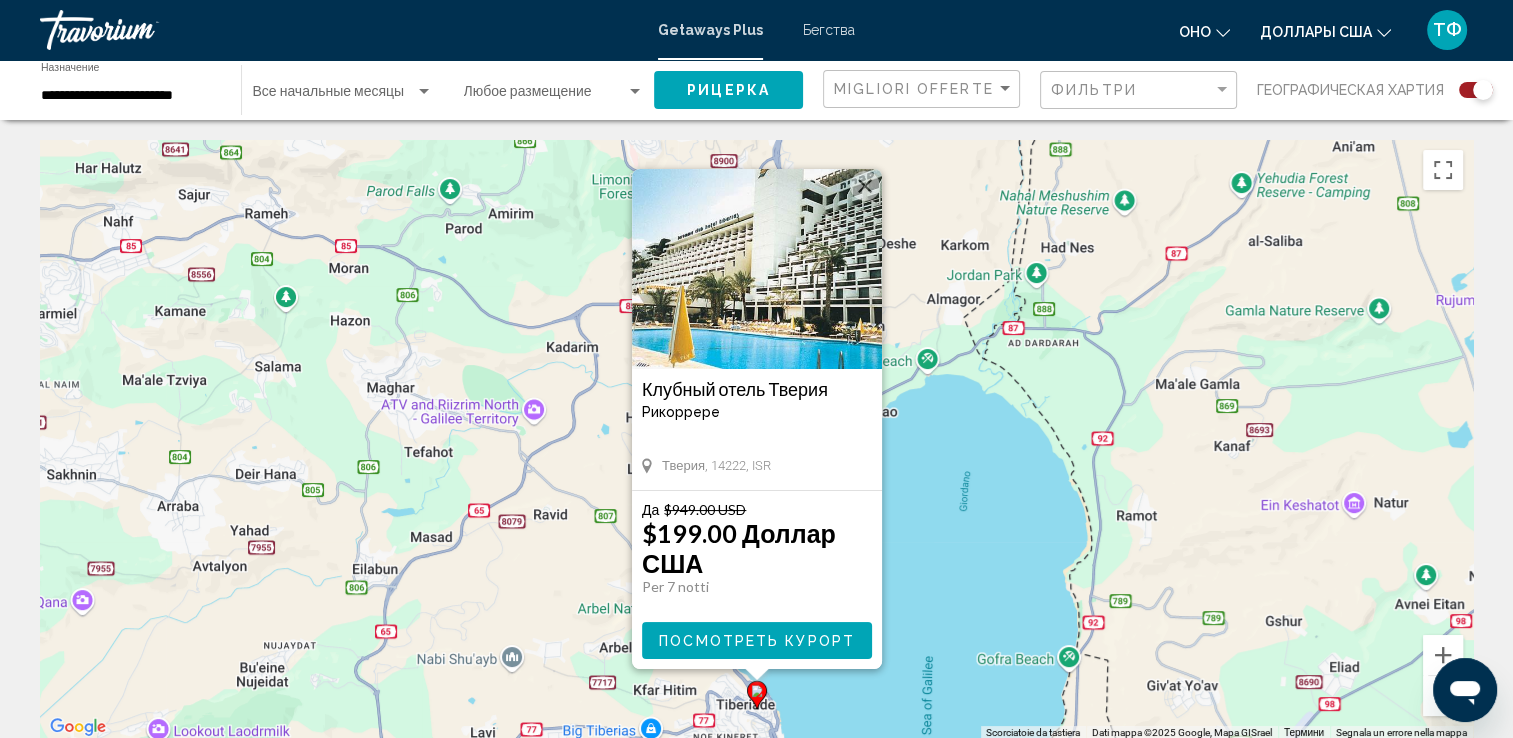 click on "Per navigare, premi i tasti Freccia. Per attivare il trascinamento con la tastiera, premi Alt + Invio. Nello stato di trascinamento con la tastiera, utilizza i tasti Freccia per spostare l'indicatore. Per completare il trascinamento, premi il tasto Invio. Per annullare, premi Esc.  Клубный отель [GEOGRAPHIC_DATA]  -  Questo è un resort per soli adulti
Тверия, 14222, ISR Да $949.00 USD $199.00 Доллар США Per 7 notti Риспарми  $750.00 USD  Посмотреть курорт" at bounding box center [756, 440] 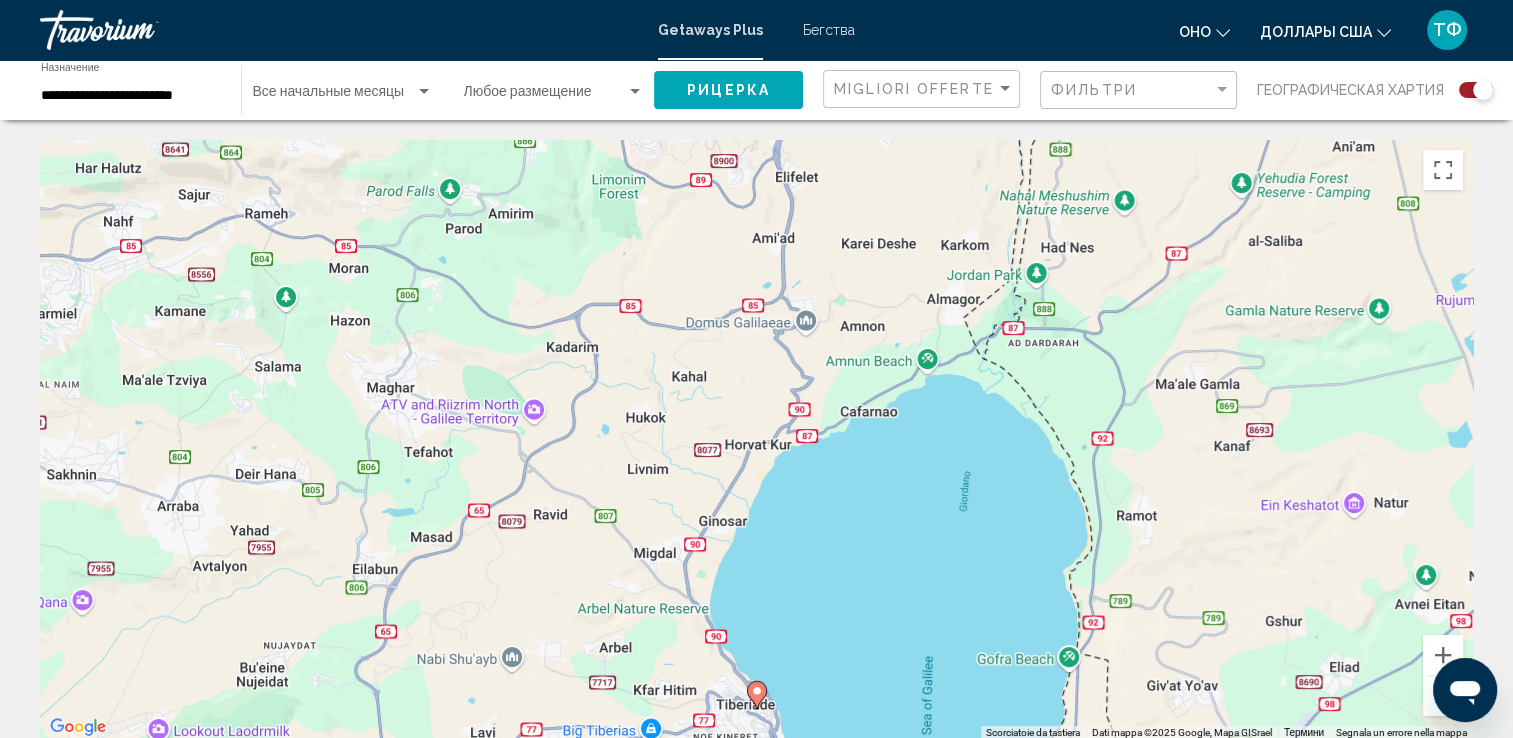 scroll, scrollTop: 18, scrollLeft: 0, axis: vertical 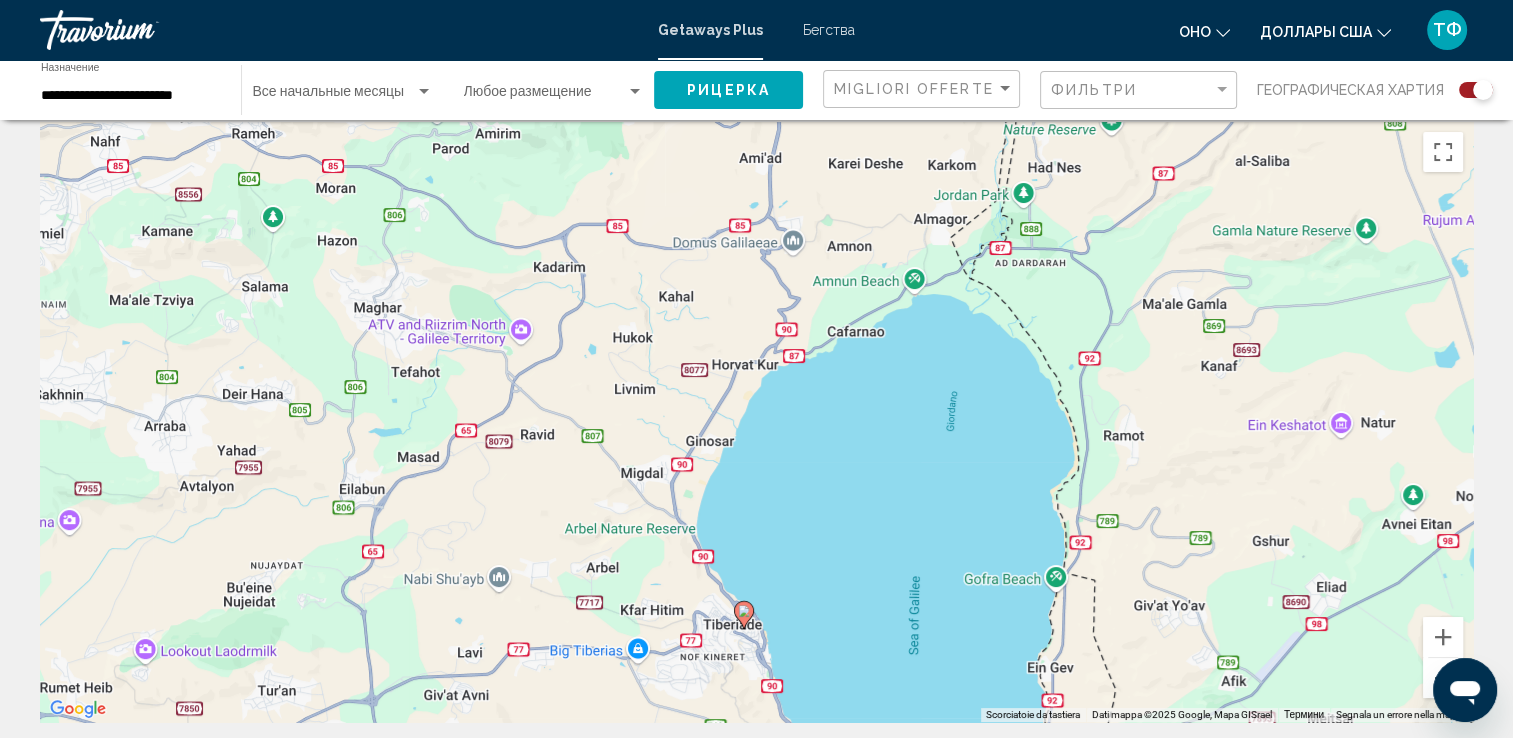 drag, startPoint x: 789, startPoint y: 498, endPoint x: 770, endPoint y: 452, distance: 49.76947 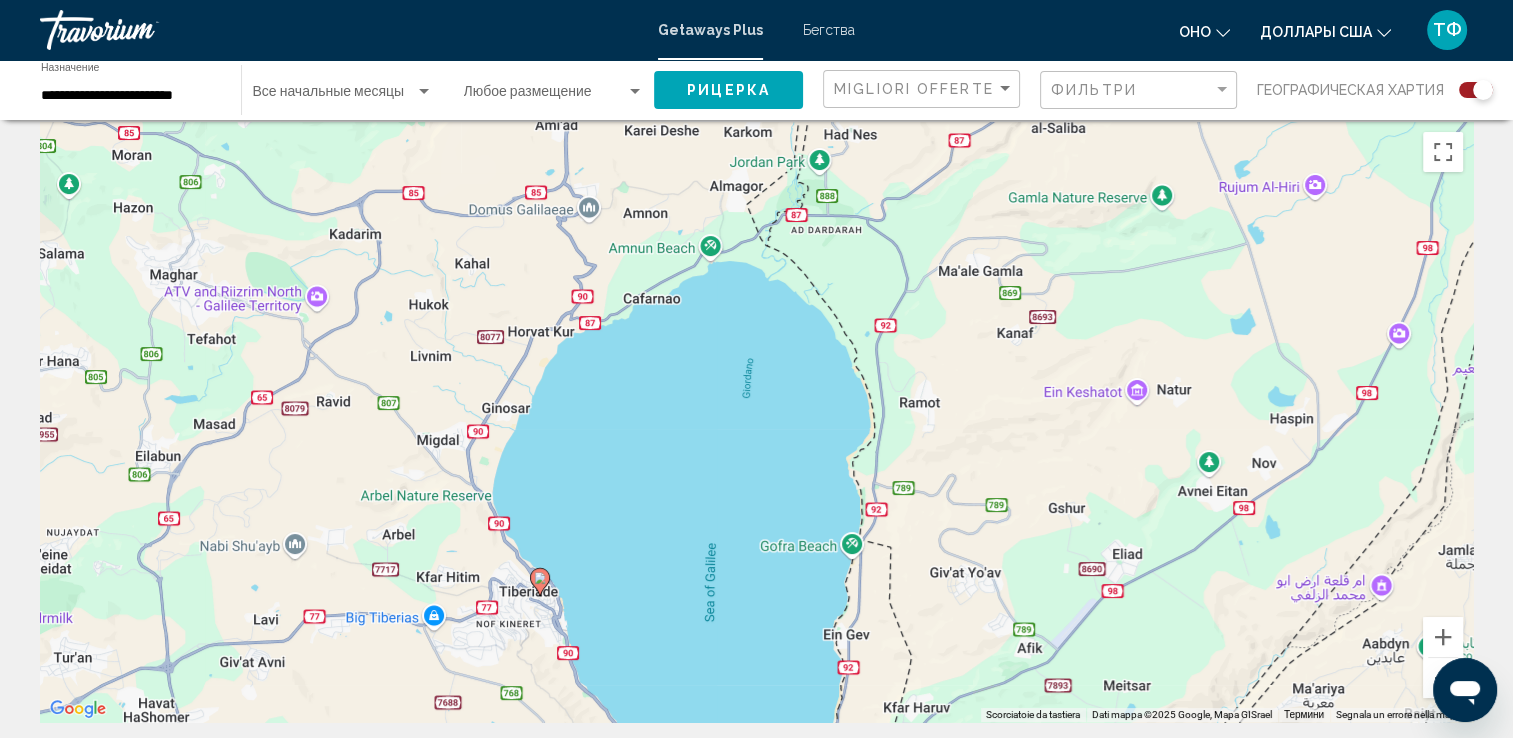 drag, startPoint x: 735, startPoint y: 452, endPoint x: 517, endPoint y: 402, distance: 223.66046 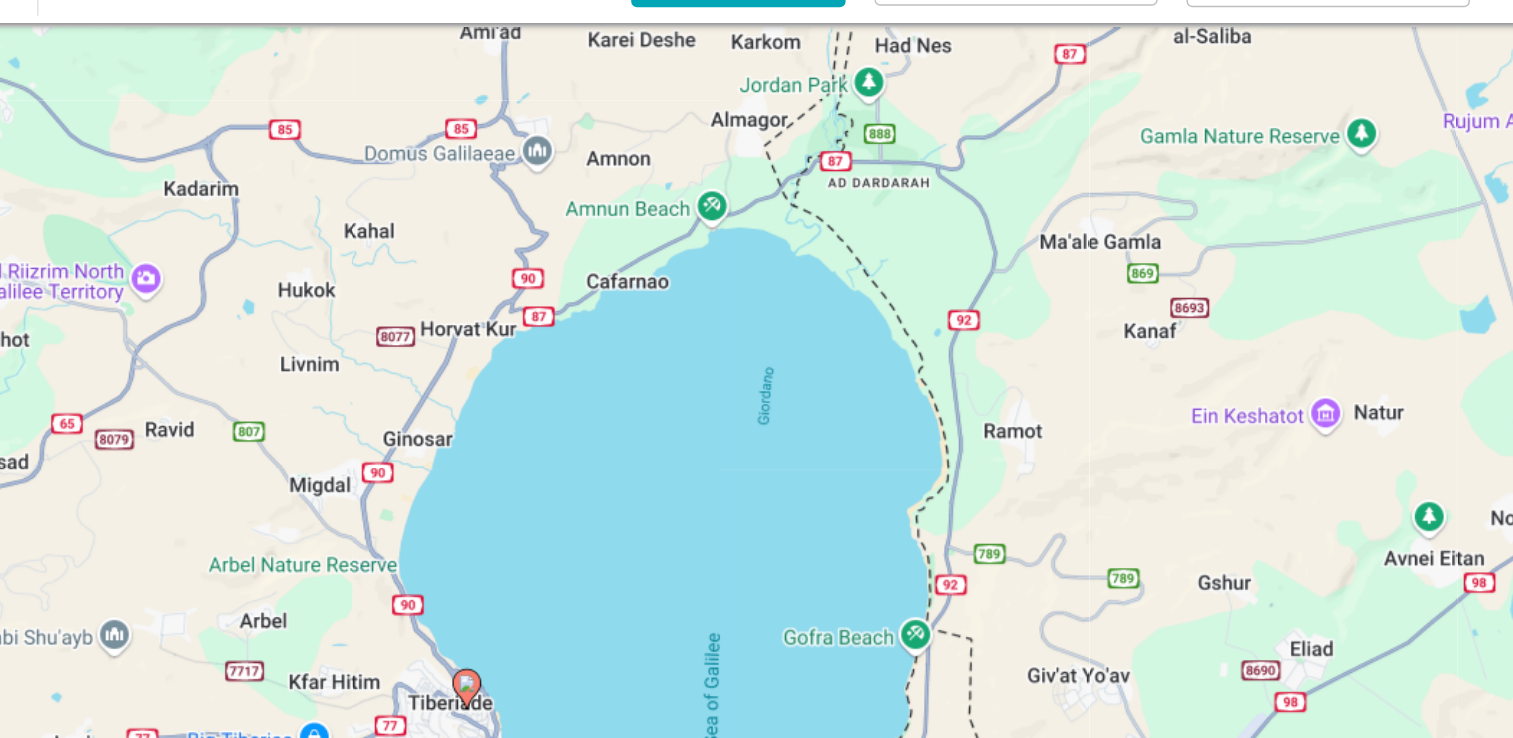 scroll, scrollTop: 17, scrollLeft: 0, axis: vertical 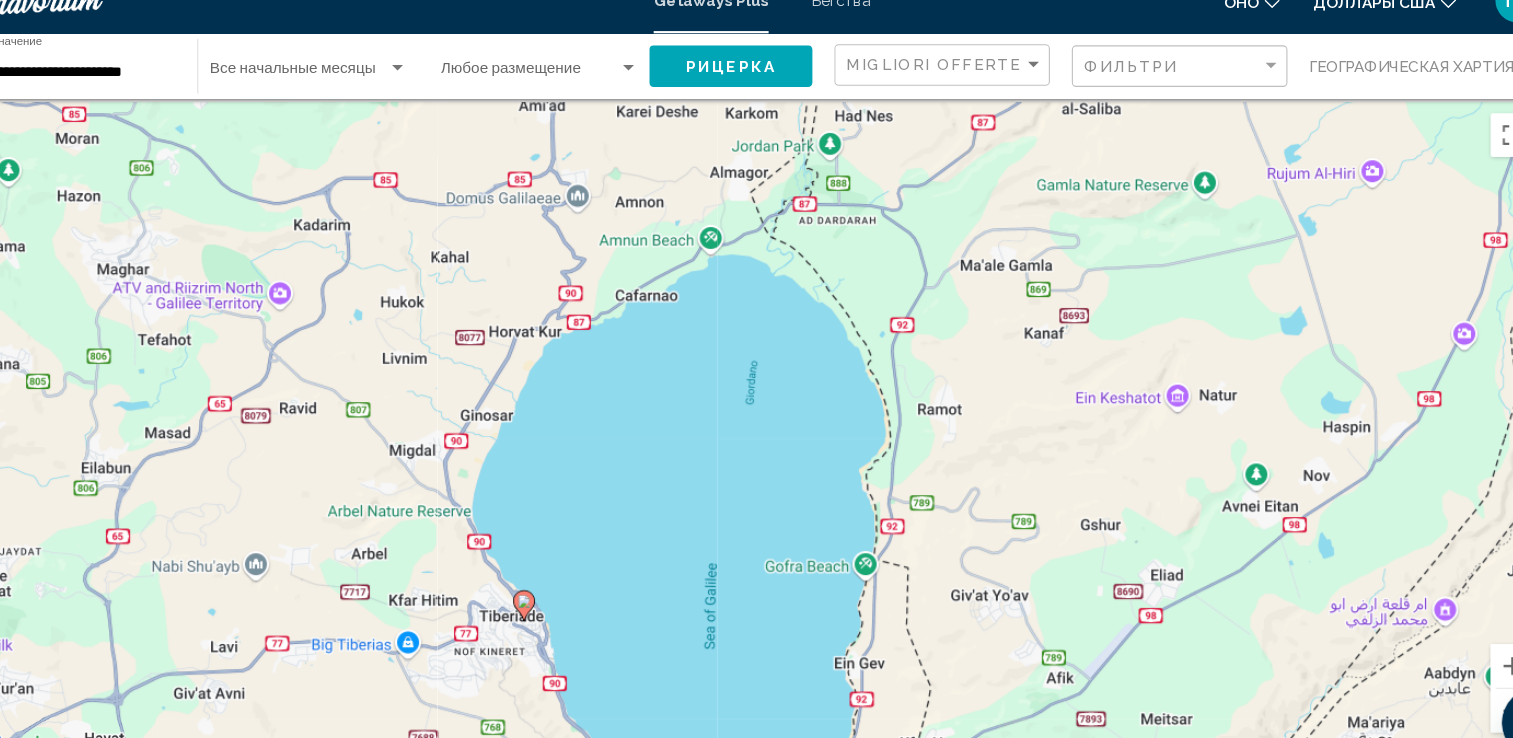 click on "Per navigare, premi i tasti Freccia. Per attivare il trascinamento con la tastiera, premi Alt + Invio. Nello stato di trascinamento con la tastiera, utilizza i tasti Freccia per spostare l'indicatore. Per completare il trascinamento, premi il tasto Invio. Per annullare, premi Esc." at bounding box center (756, 423) 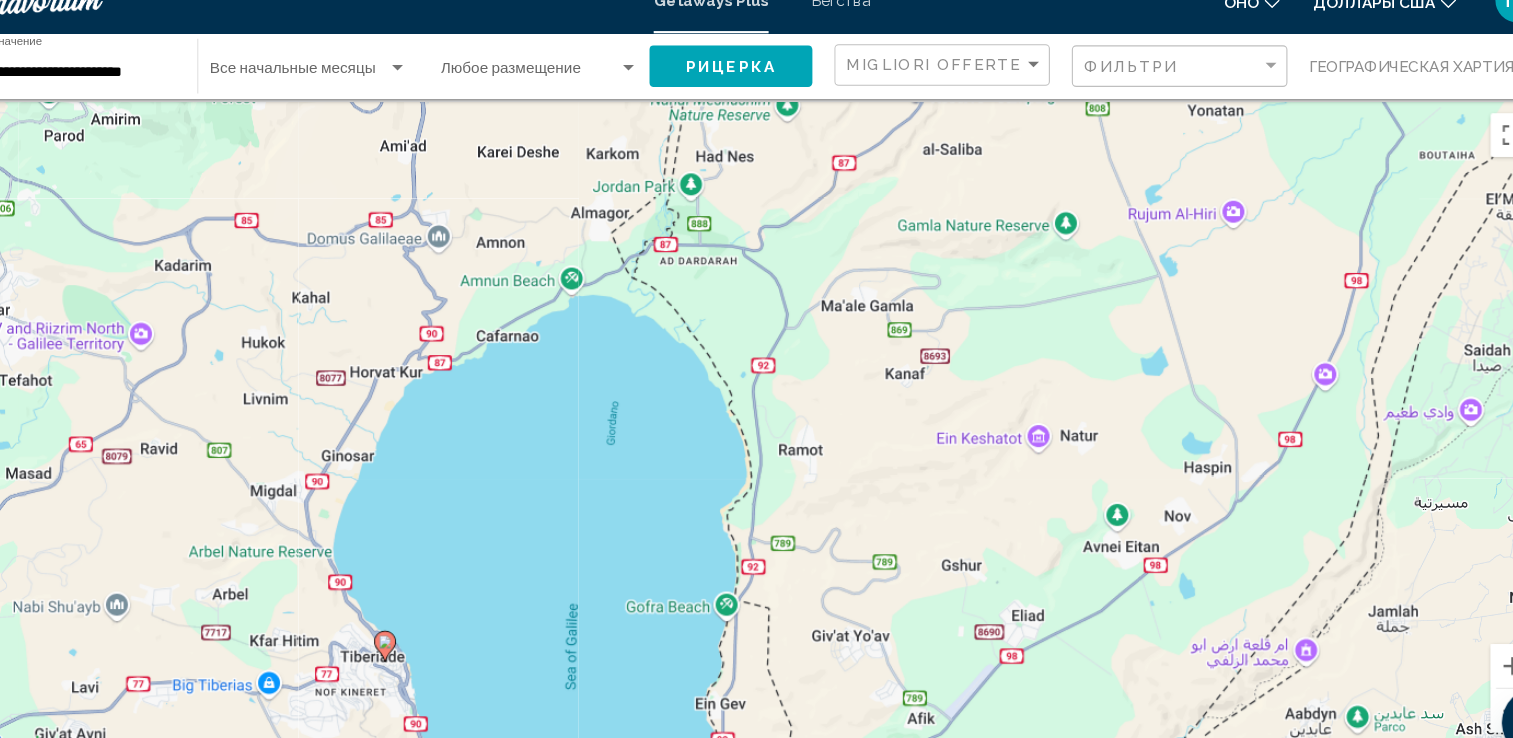 drag, startPoint x: 732, startPoint y: 417, endPoint x: 684, endPoint y: 448, distance: 57.14018 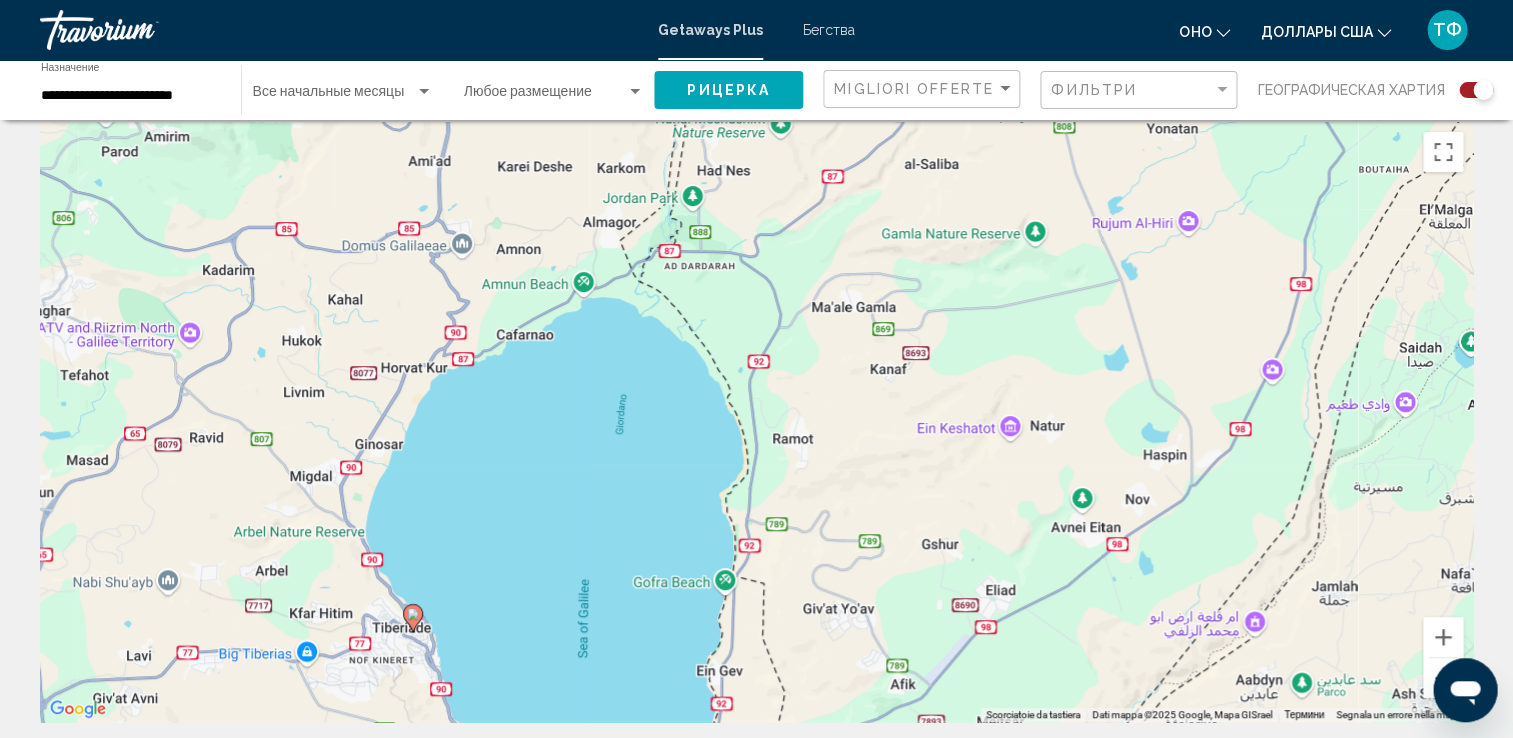 scroll, scrollTop: 17, scrollLeft: 0, axis: vertical 